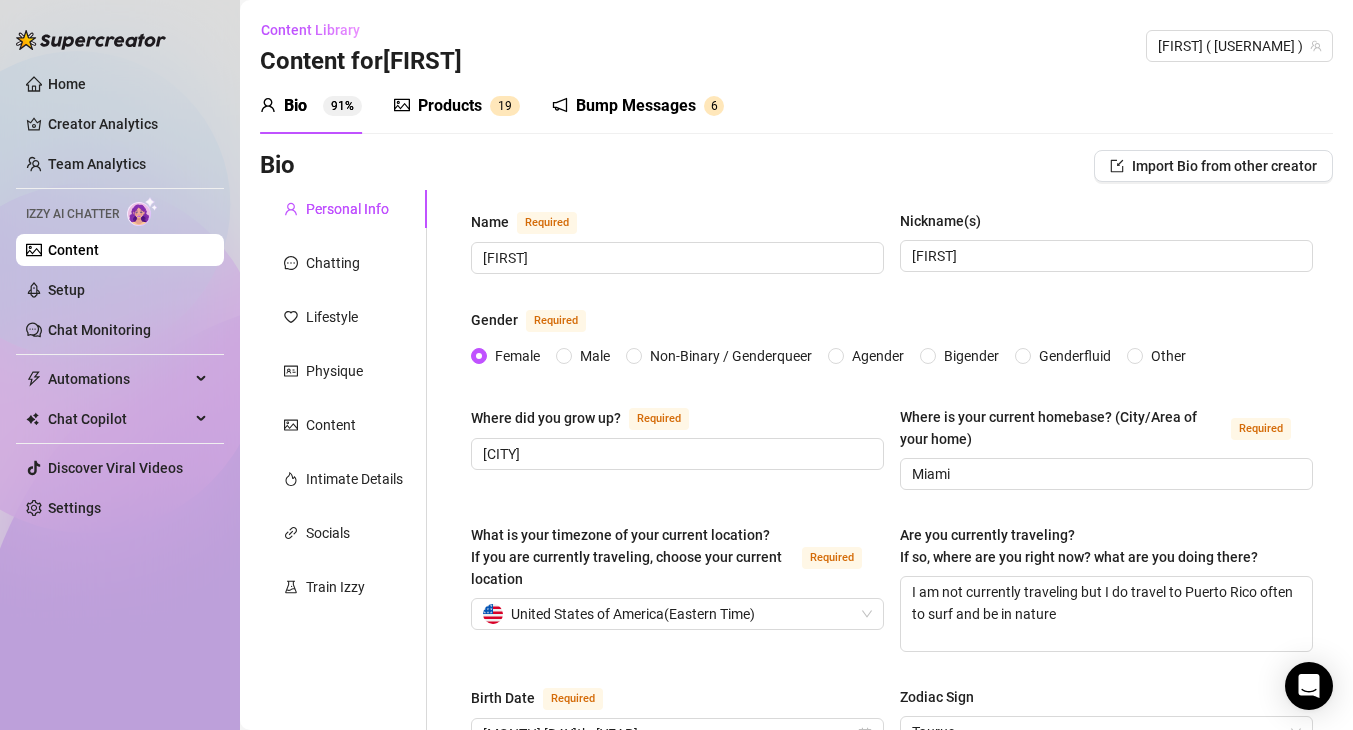 scroll, scrollTop: 0, scrollLeft: 0, axis: both 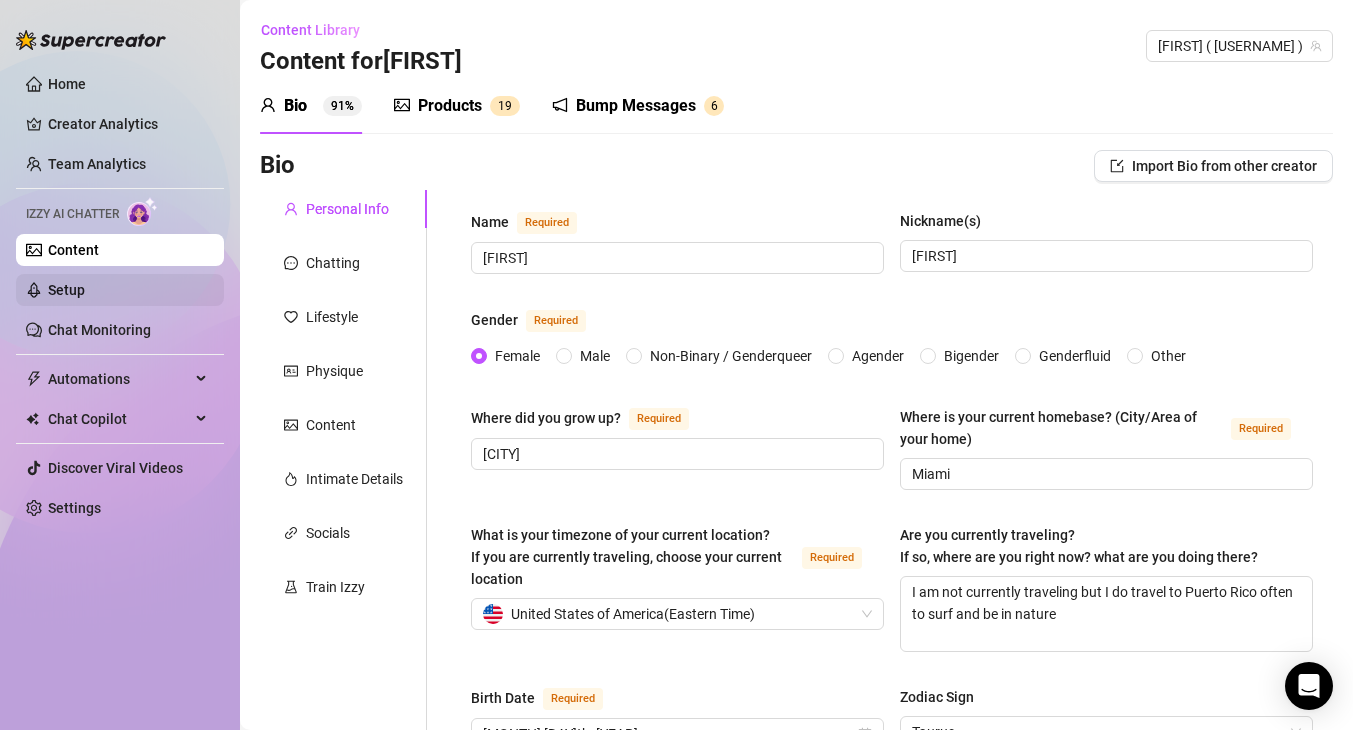 click on "Setup" at bounding box center (66, 290) 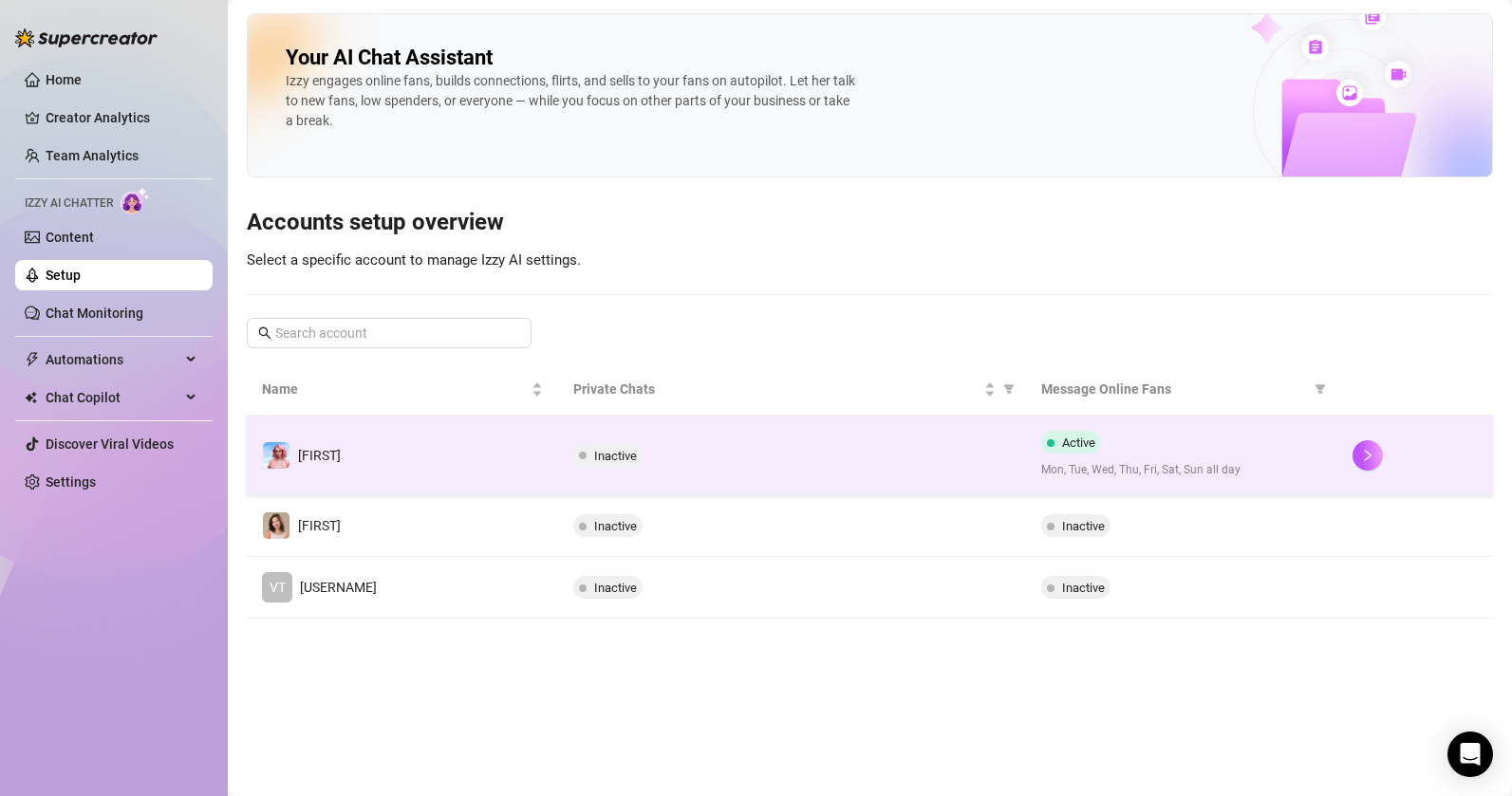 click on "Inactive" at bounding box center (792, 455) 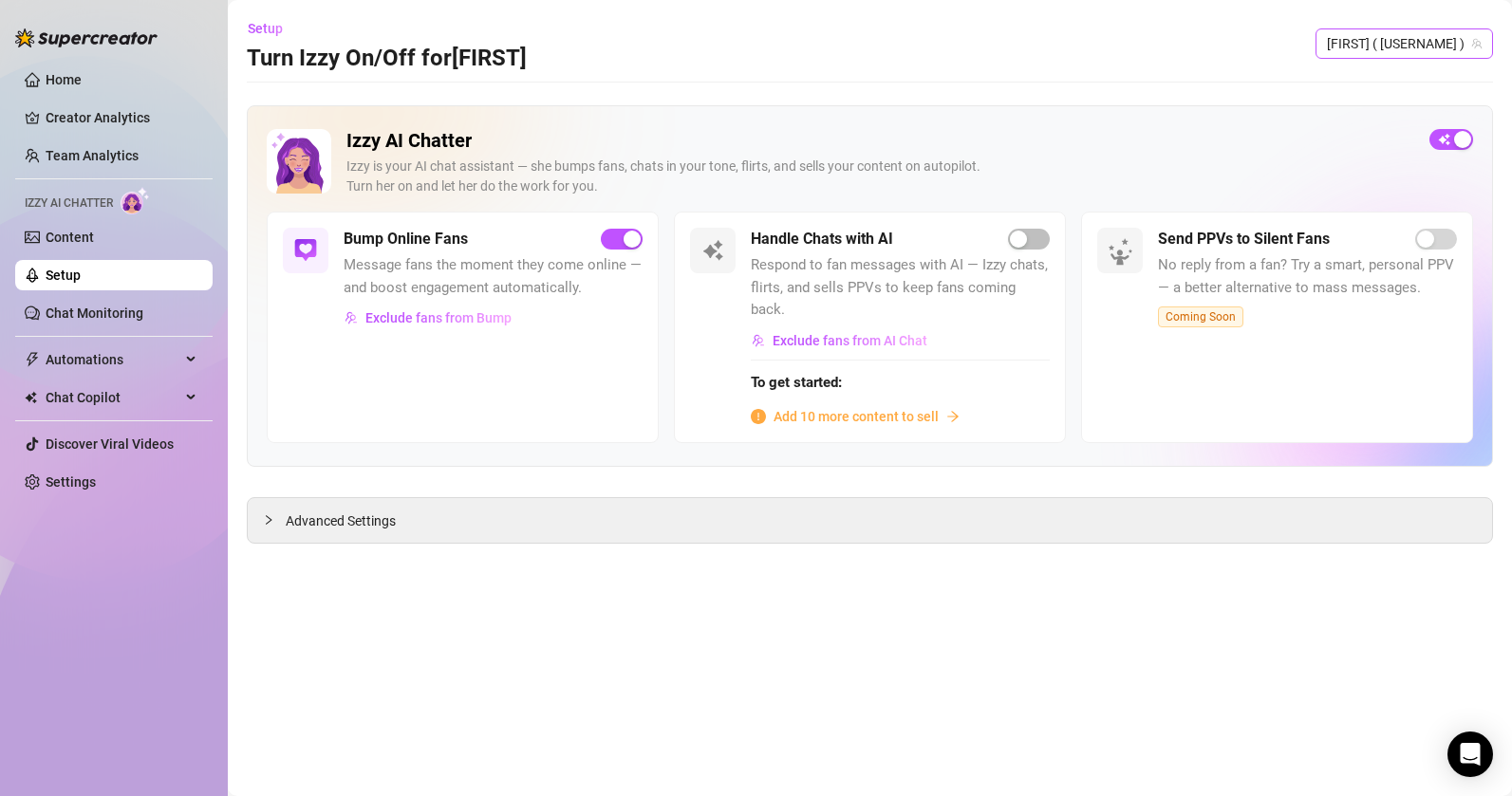 click on "[FIRST] ( [USERNAME] )" at bounding box center [1404, 44] 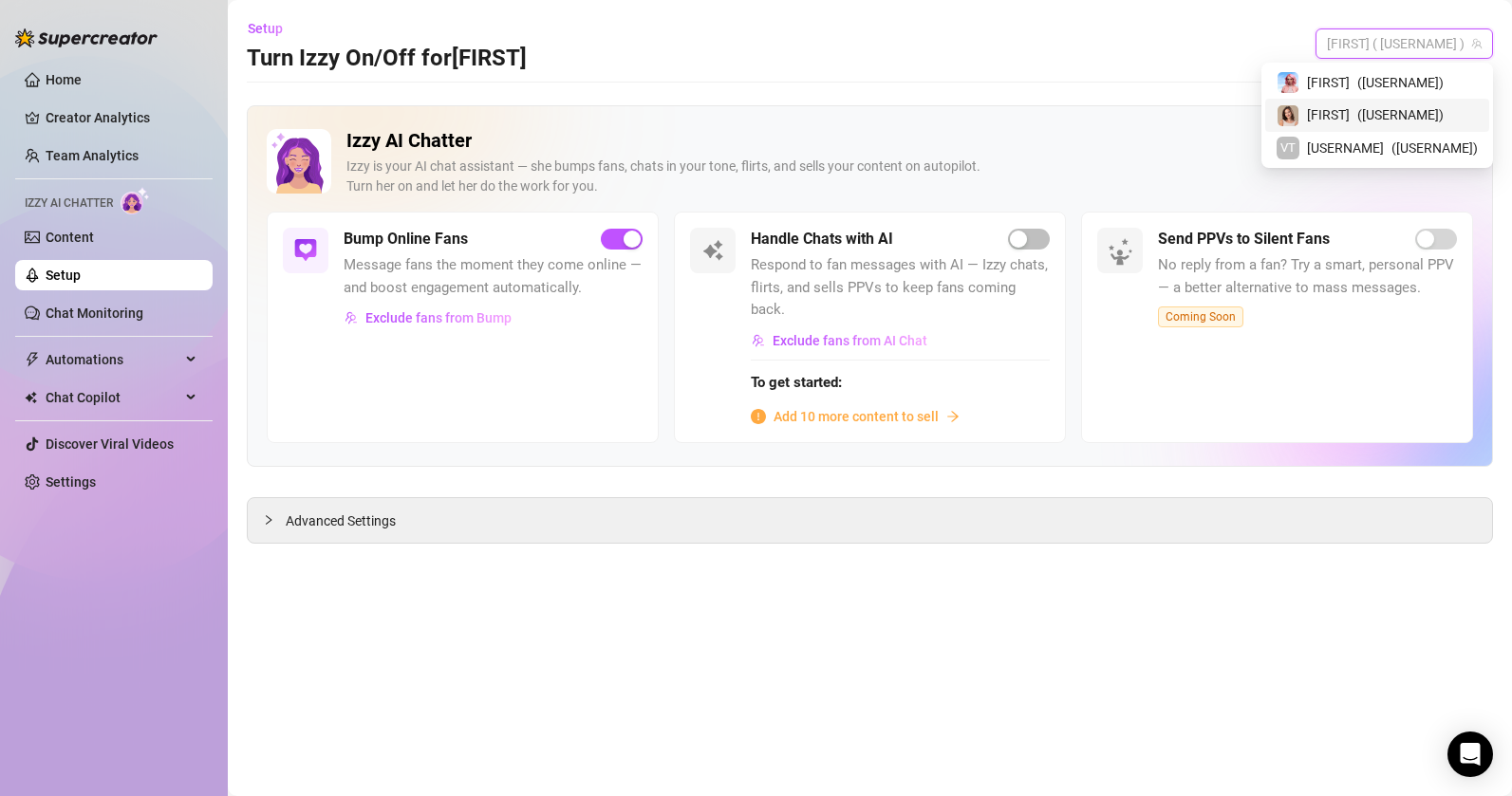 click on "( [USERNAME] )" at bounding box center (1400, 115) 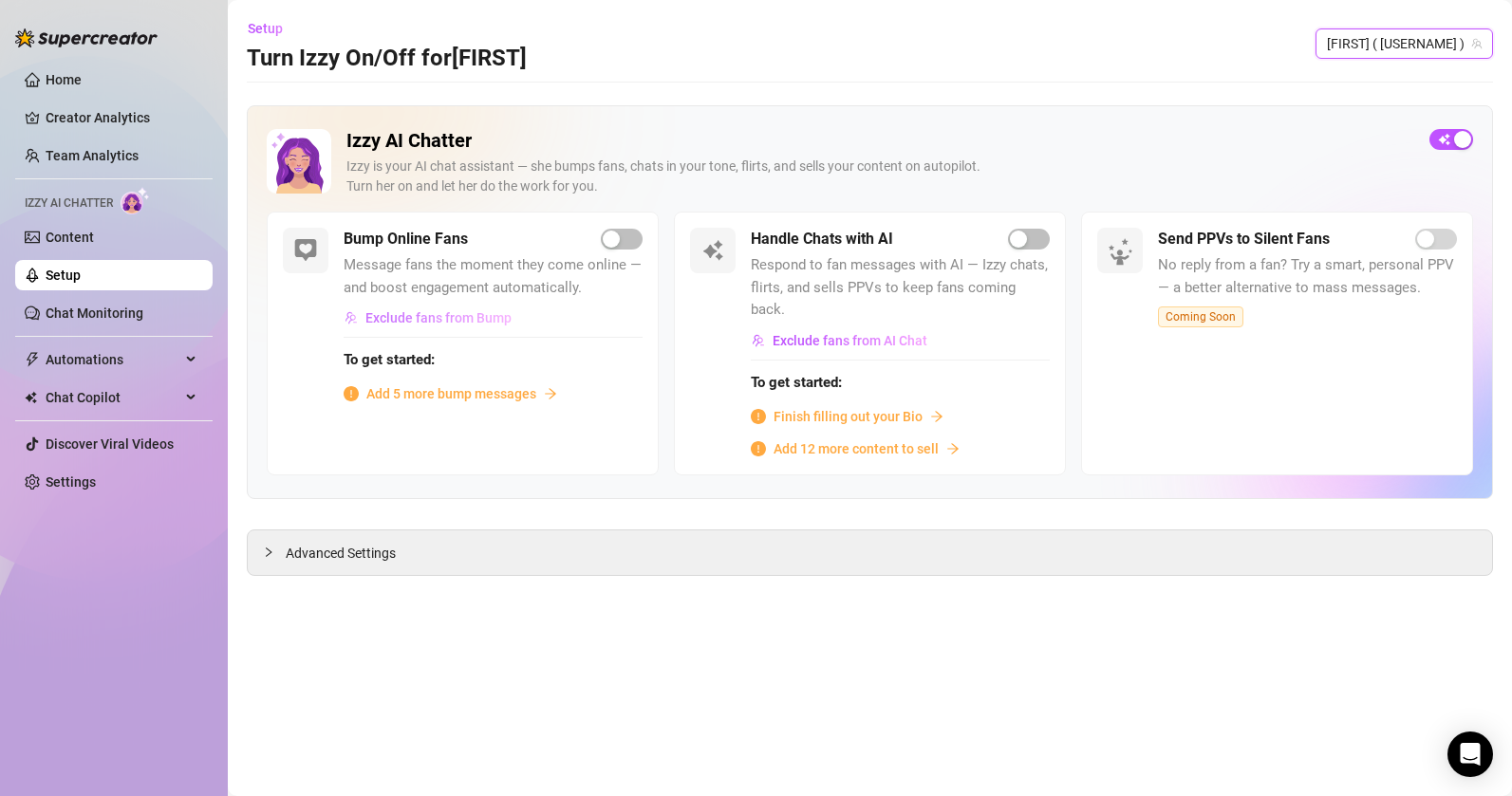 click on "Exclude fans from Bump" at bounding box center [439, 318] 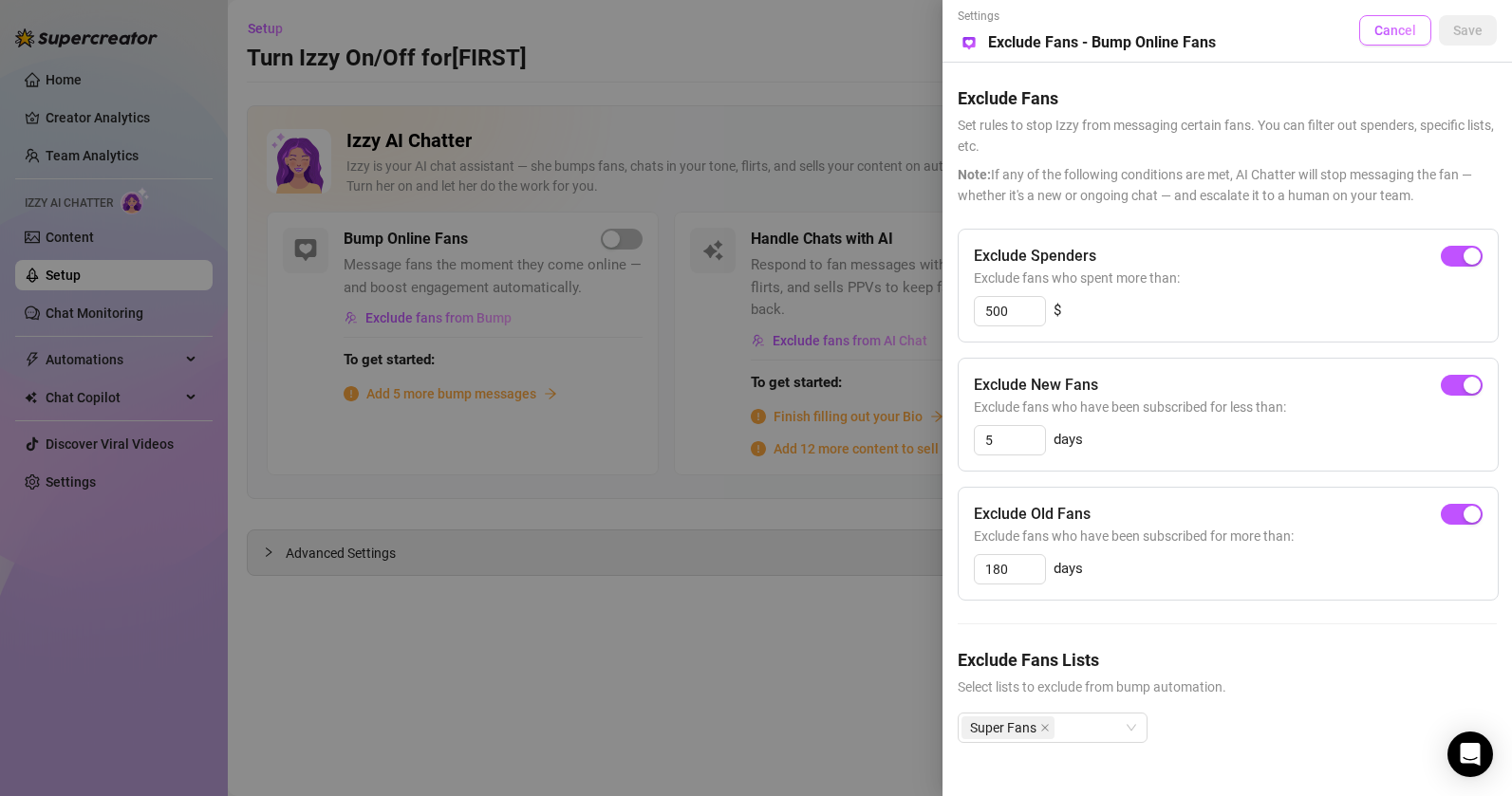click on "Cancel" at bounding box center [1395, 30] 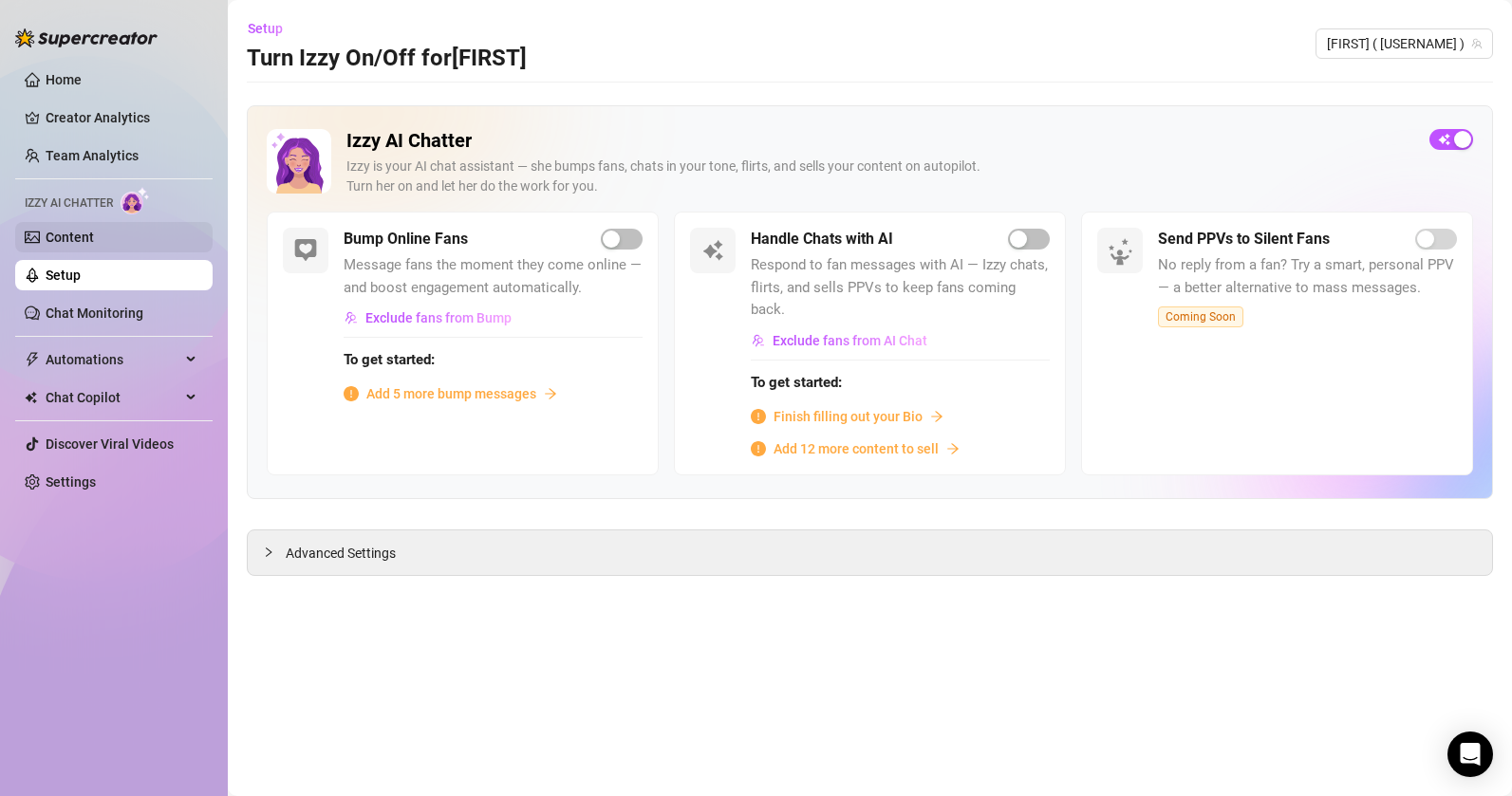 click on "Content" at bounding box center (69, 237) 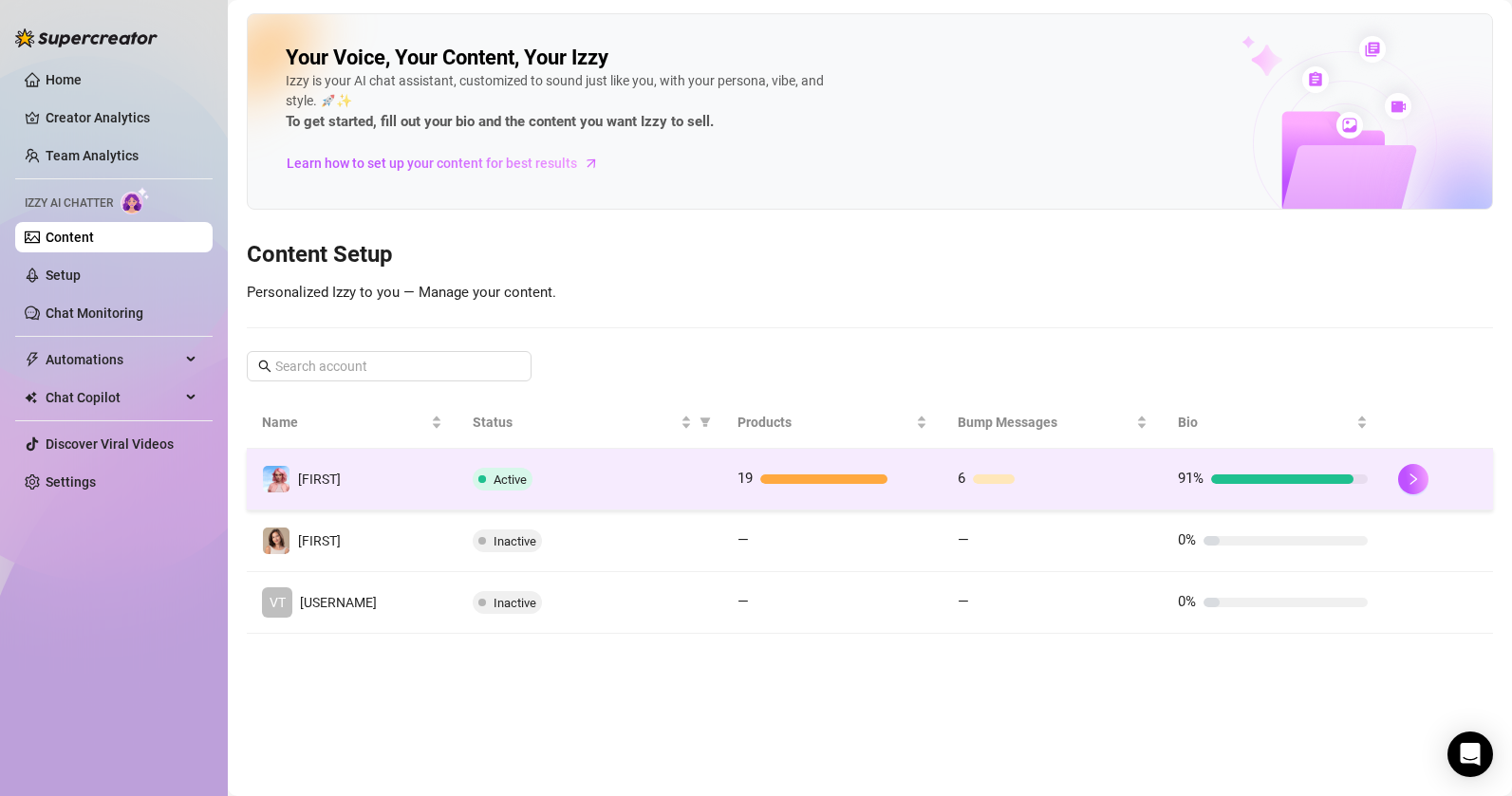click on "Active" at bounding box center (589, 479) 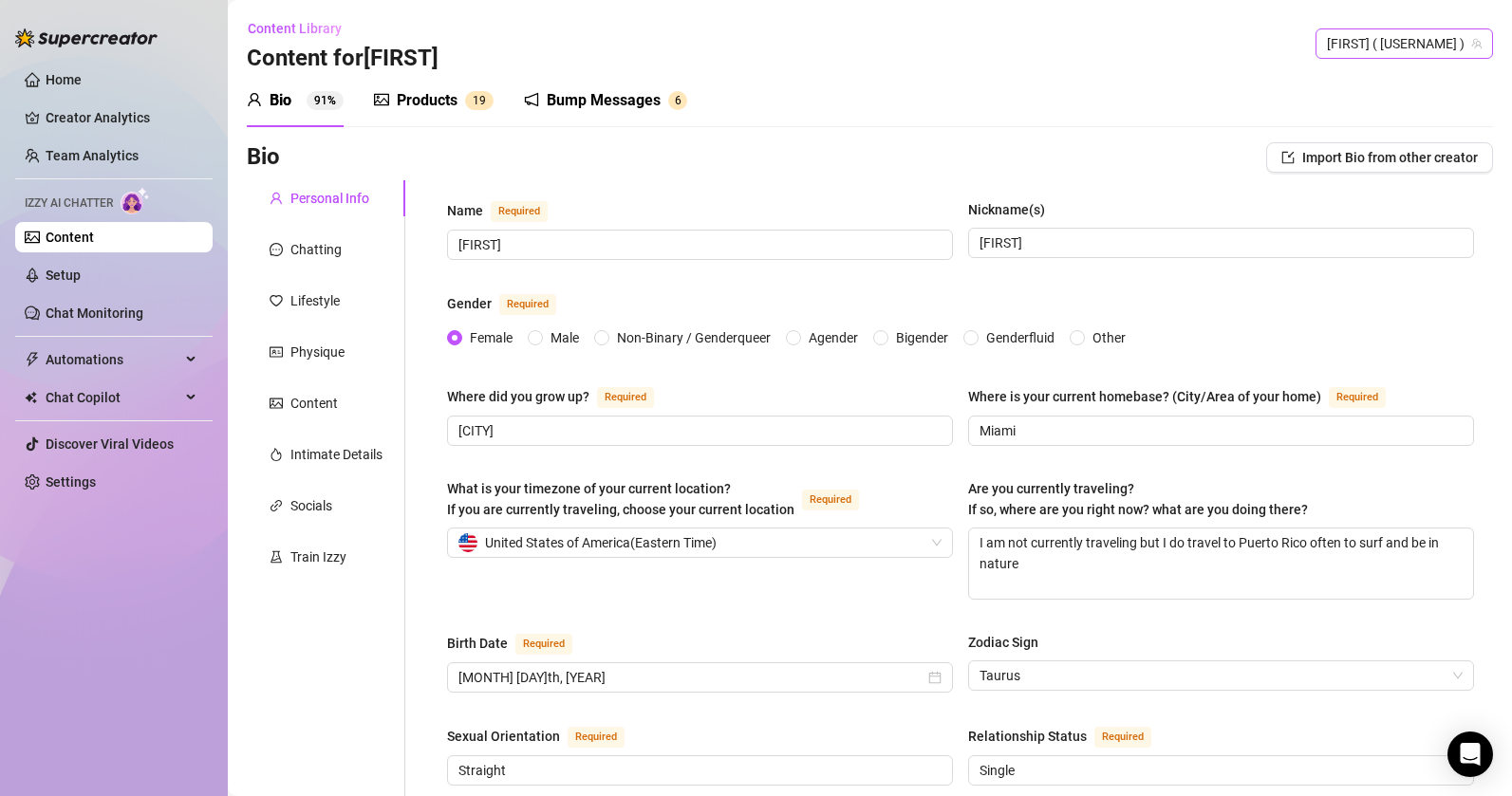 type 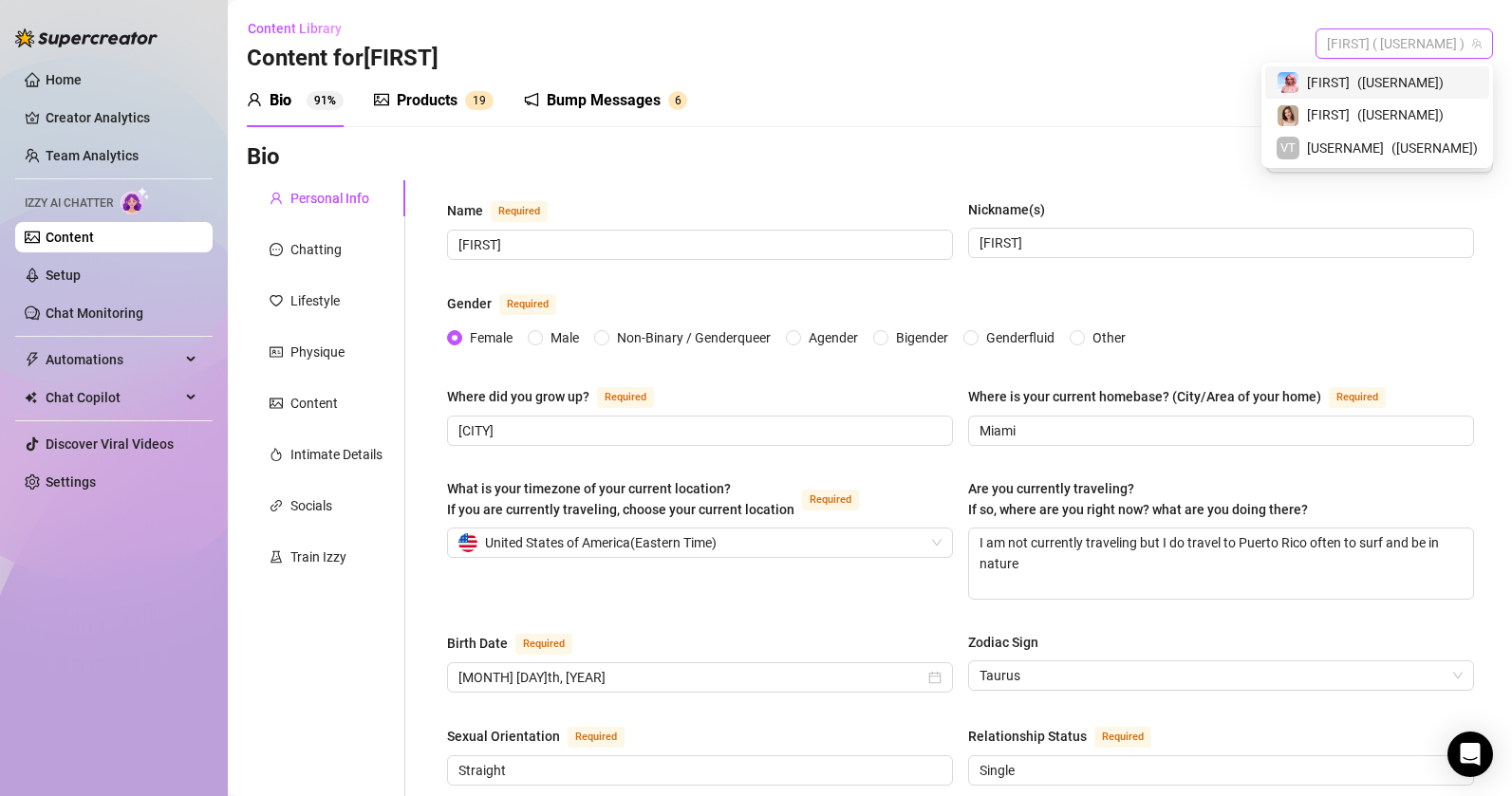 click on "[FIRST] ( [USERNAME] )" at bounding box center [1404, 44] 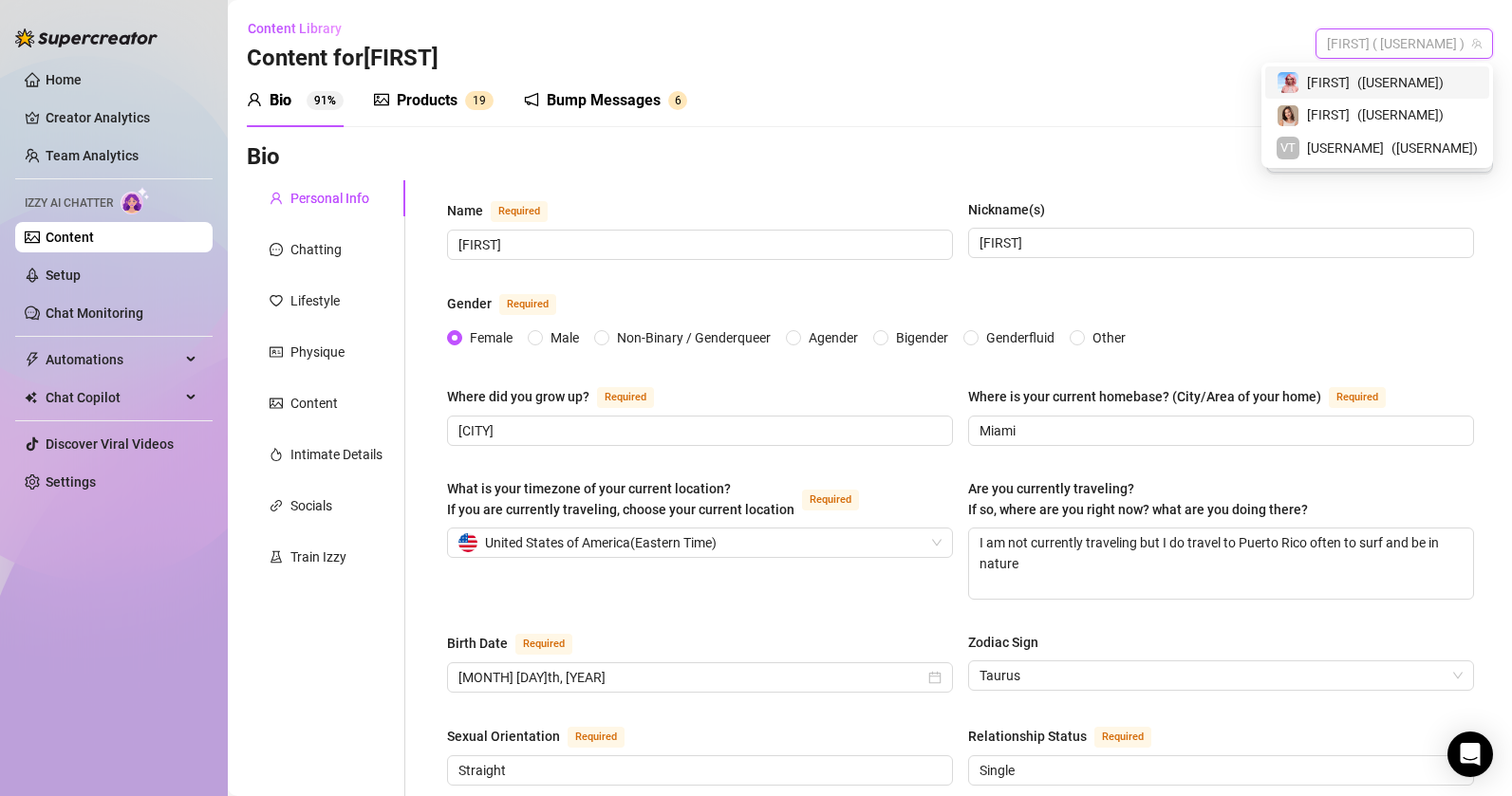 click on "[USERNAME]" at bounding box center (1400, 83) 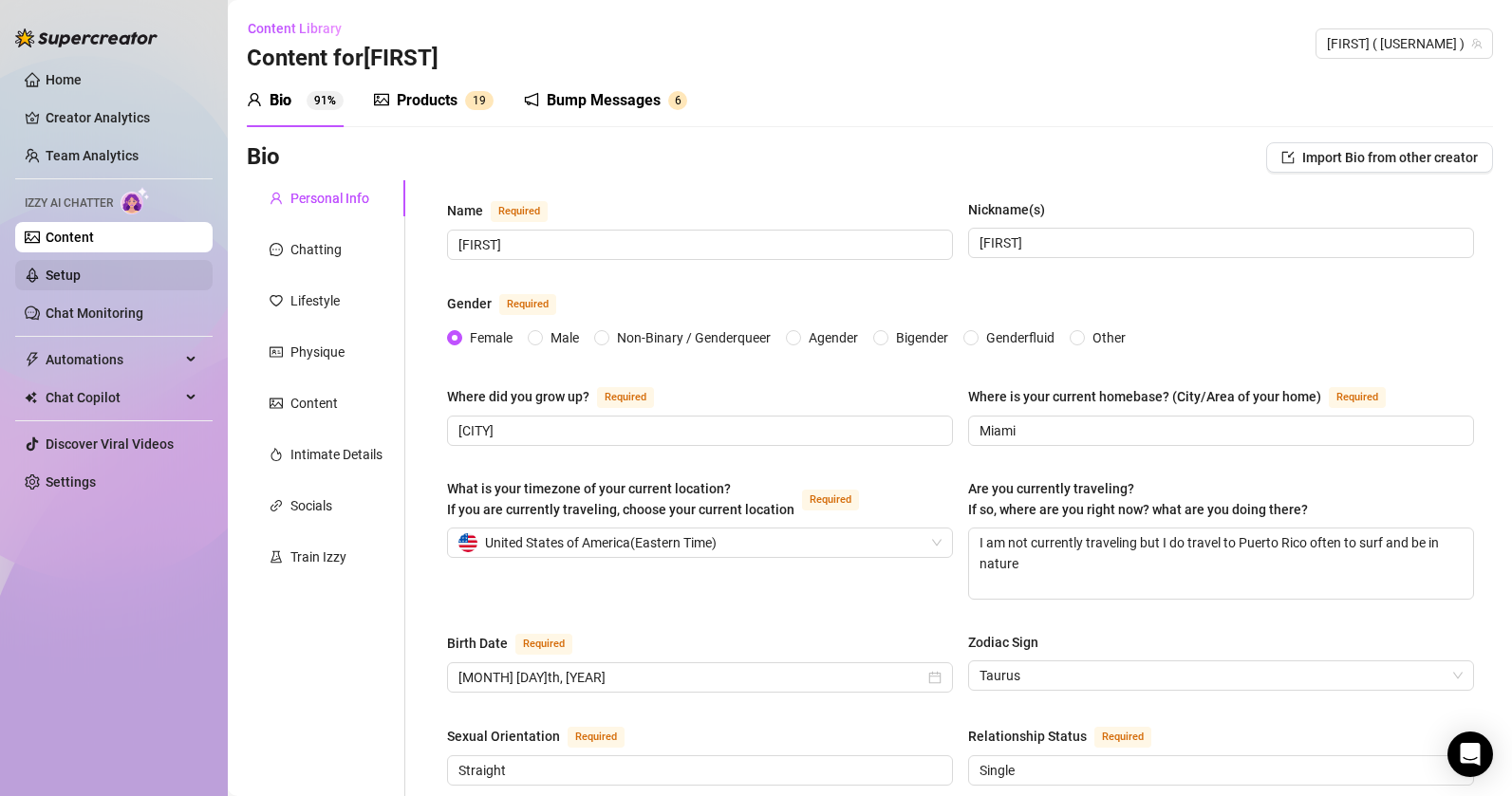 click on "Setup" at bounding box center (63, 275) 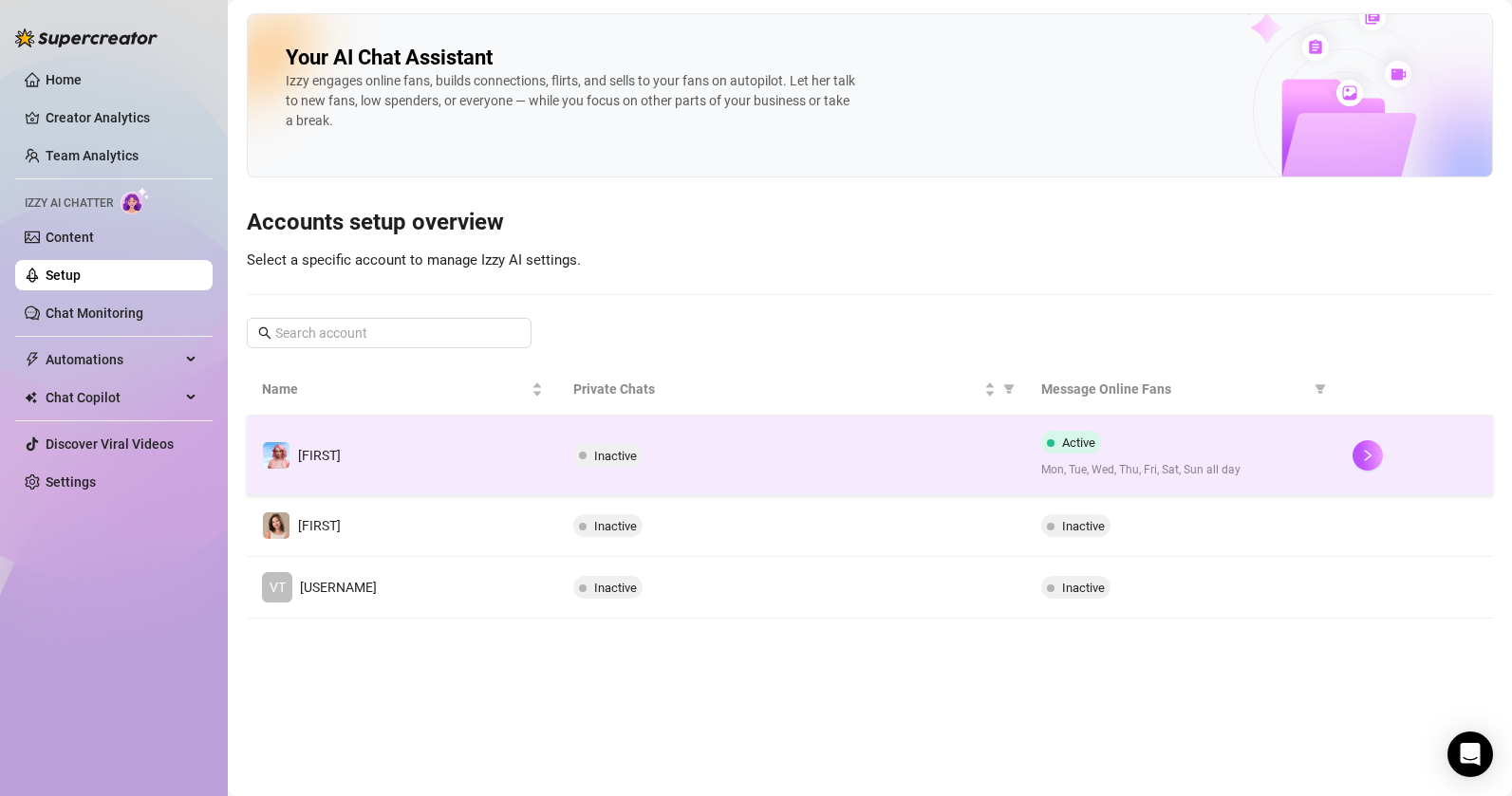 click on "[FIRST]" at bounding box center [402, 455] 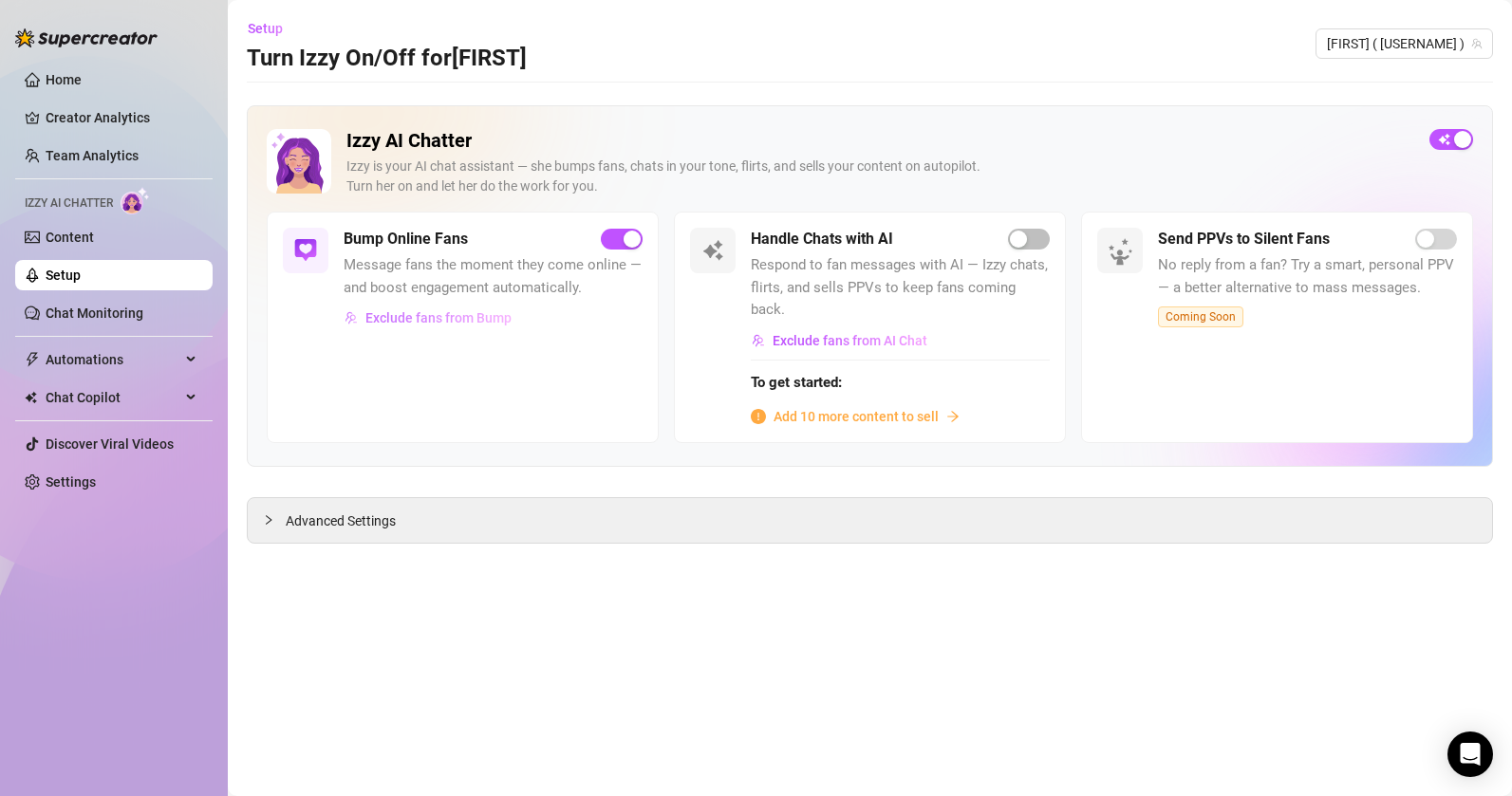 click on "Exclude fans from Bump" at bounding box center (439, 318) 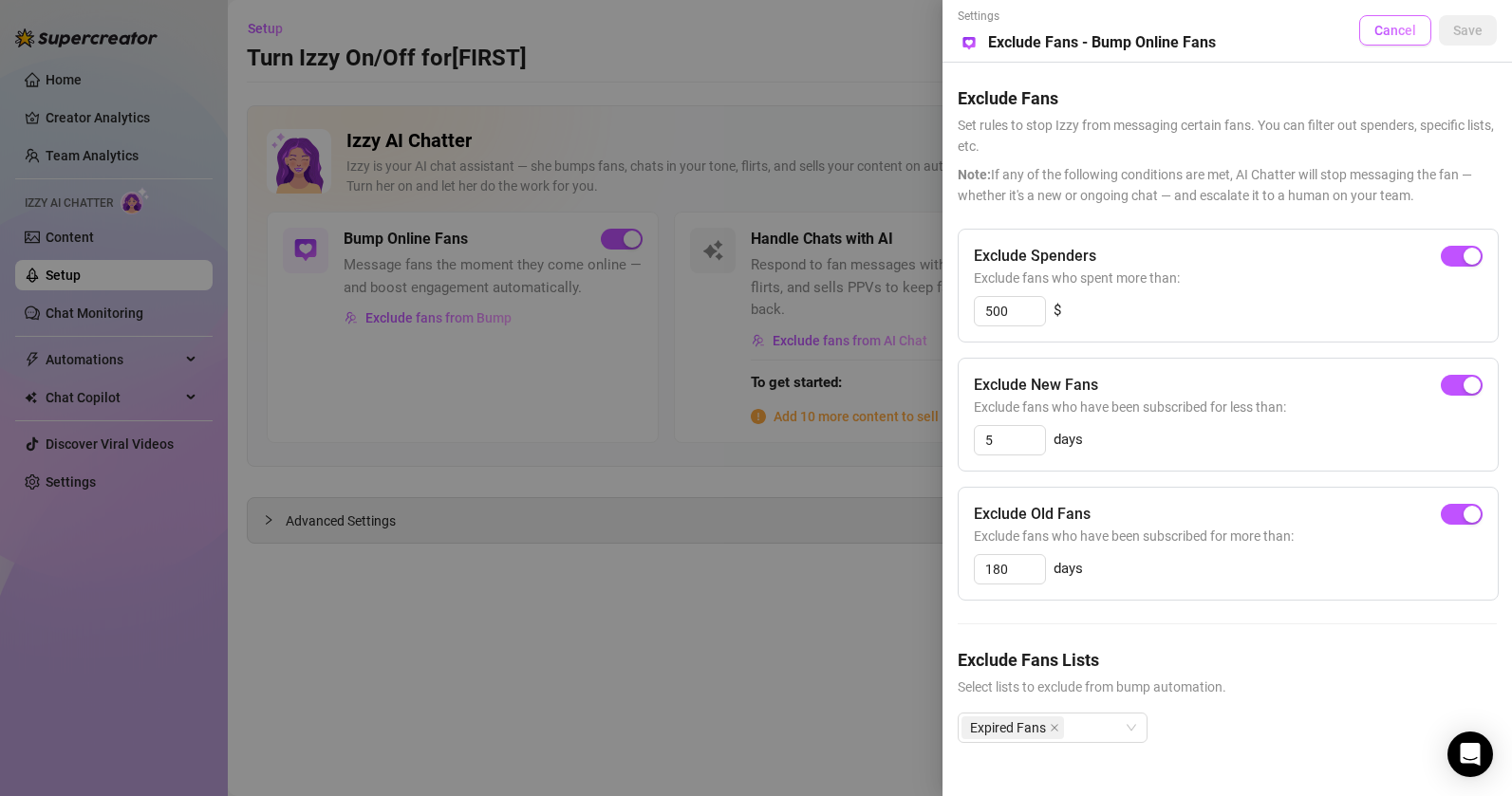 click on "Cancel" at bounding box center [1395, 30] 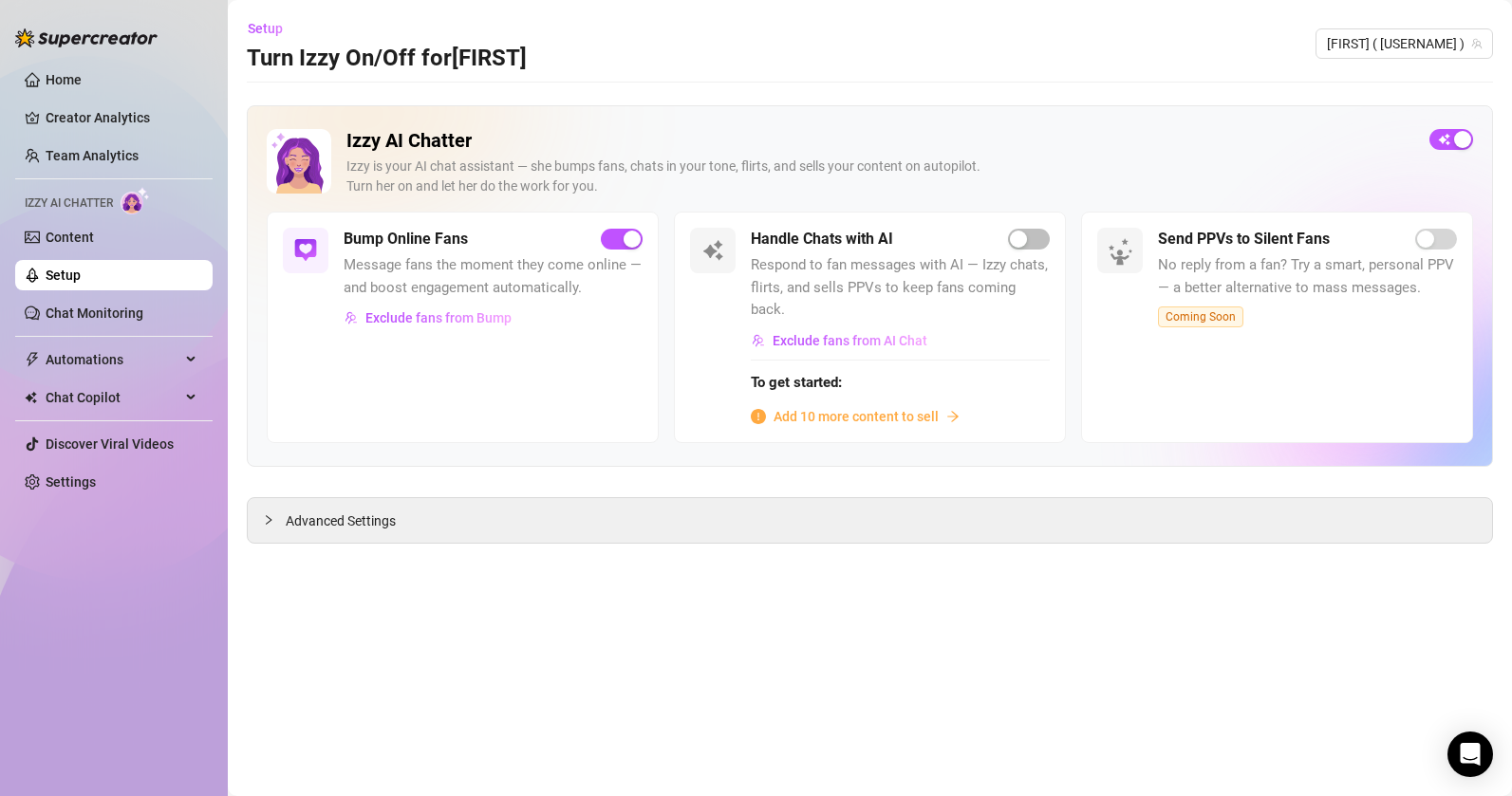 click on "Setup" at bounding box center (63, 275) 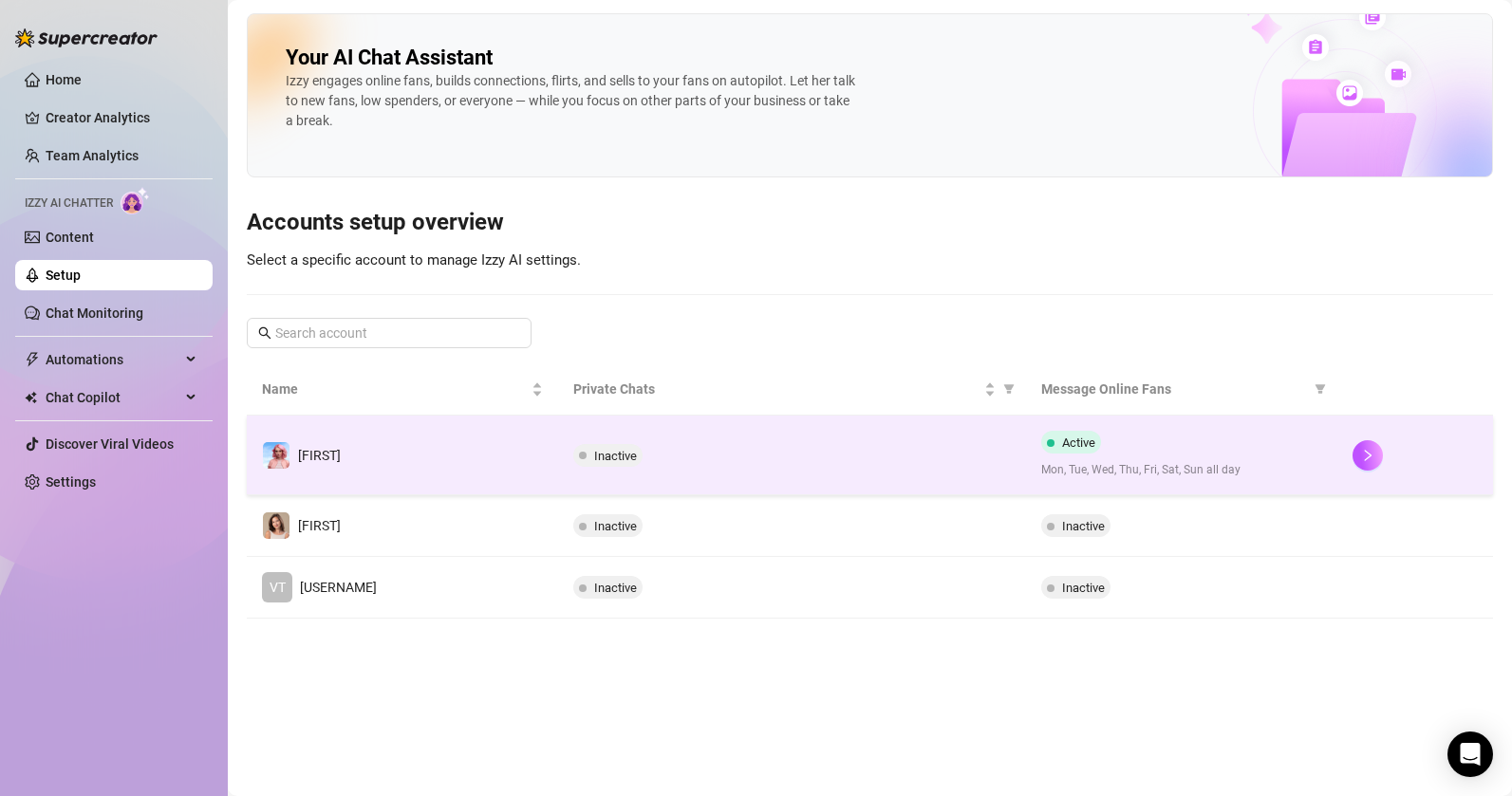 click on "[FIRST]" at bounding box center (402, 455) 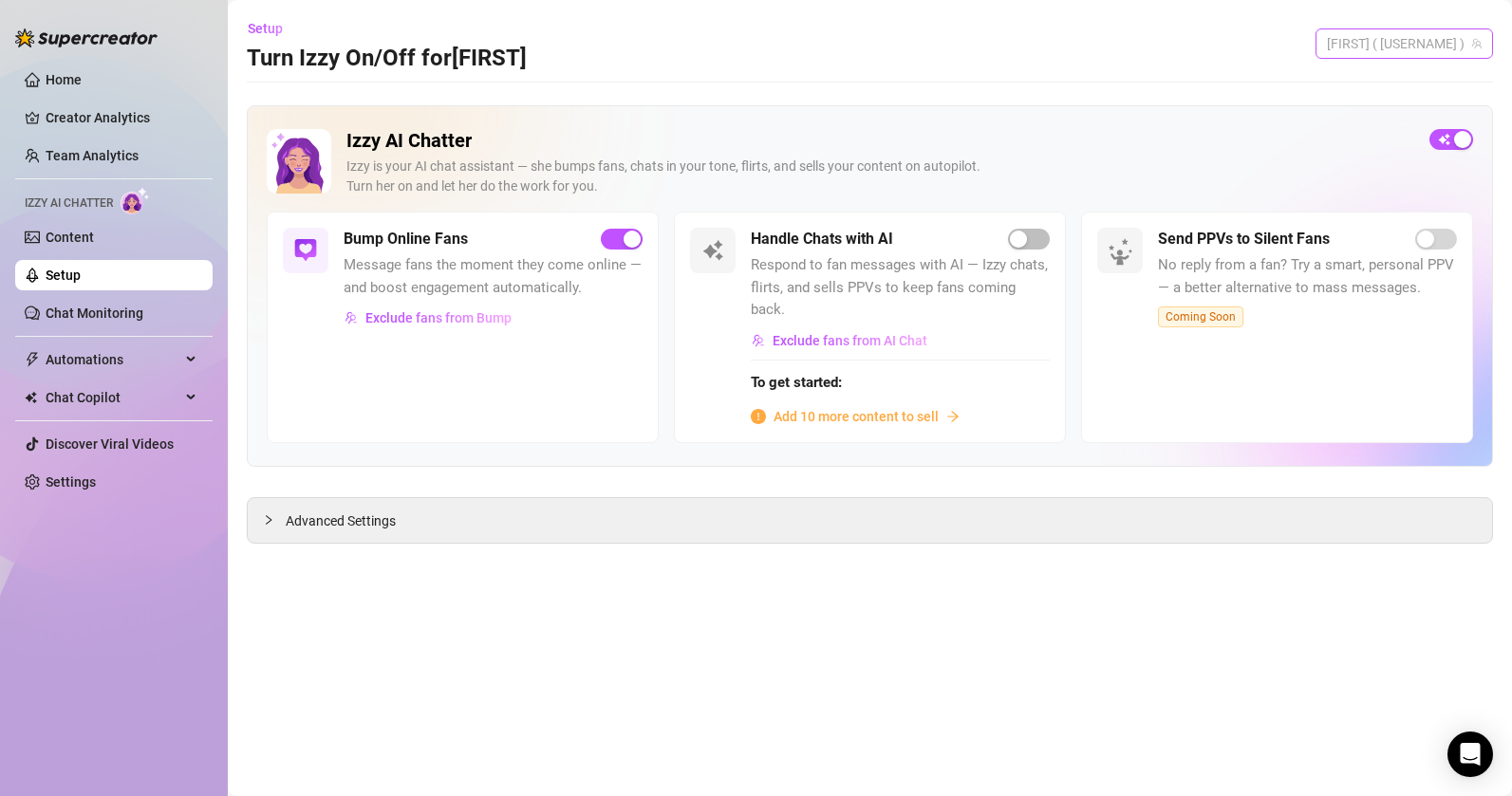 click on "[FIRST] ( [USERNAME] )" at bounding box center (1404, 44) 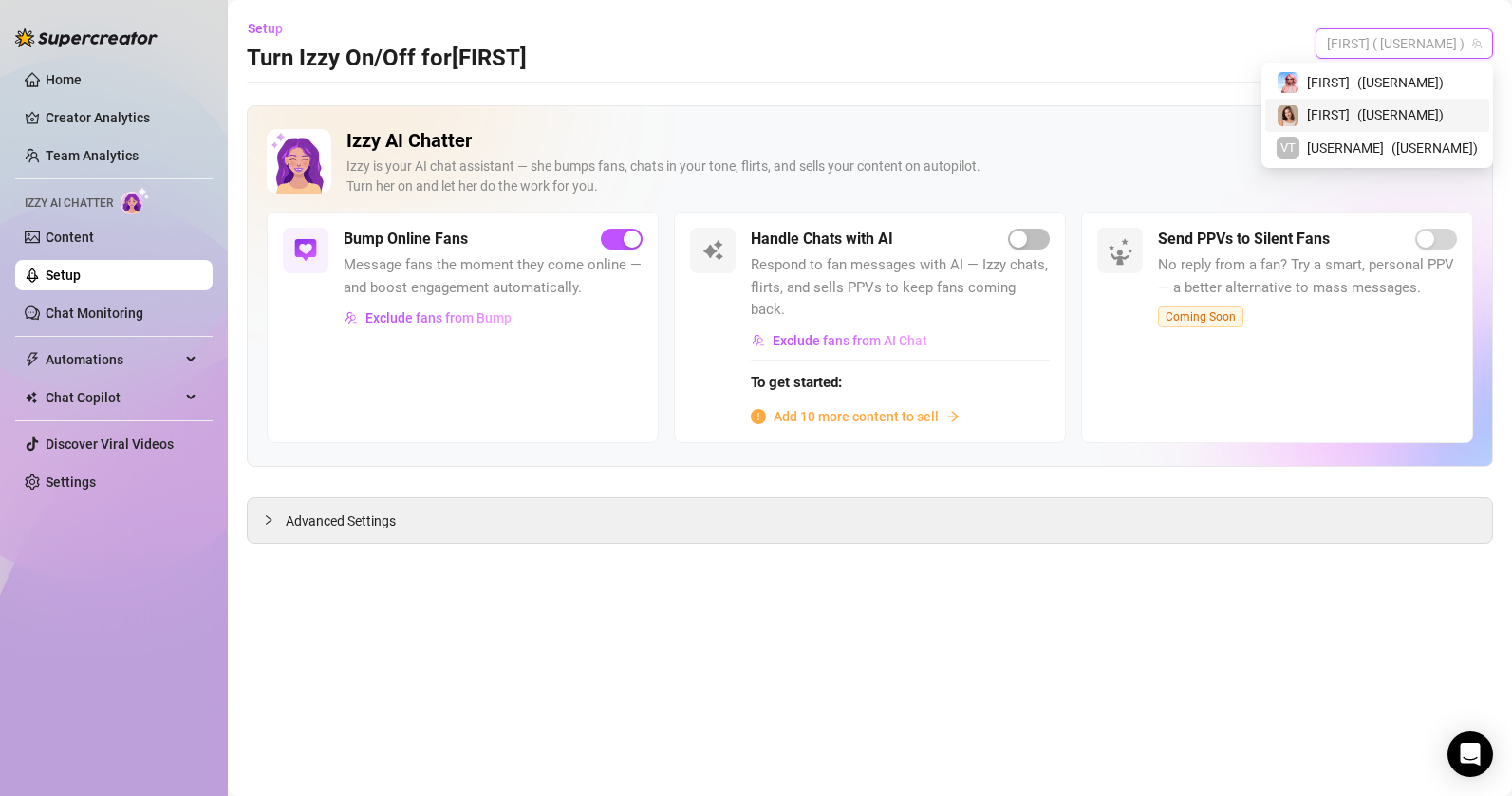 click on "( [USERNAME] )" at bounding box center (1400, 115) 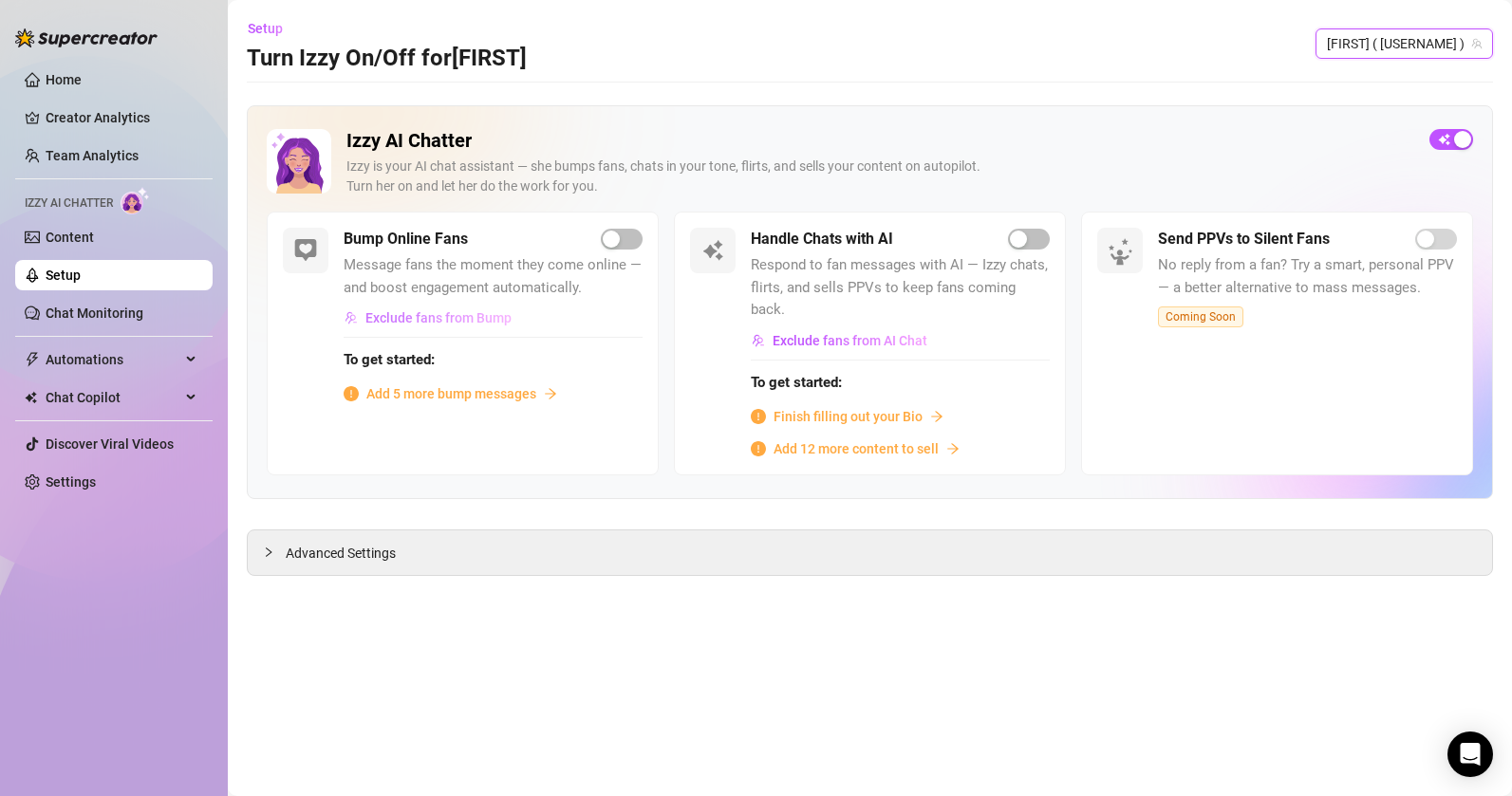 click on "Exclude fans from Bump" at bounding box center (439, 318) 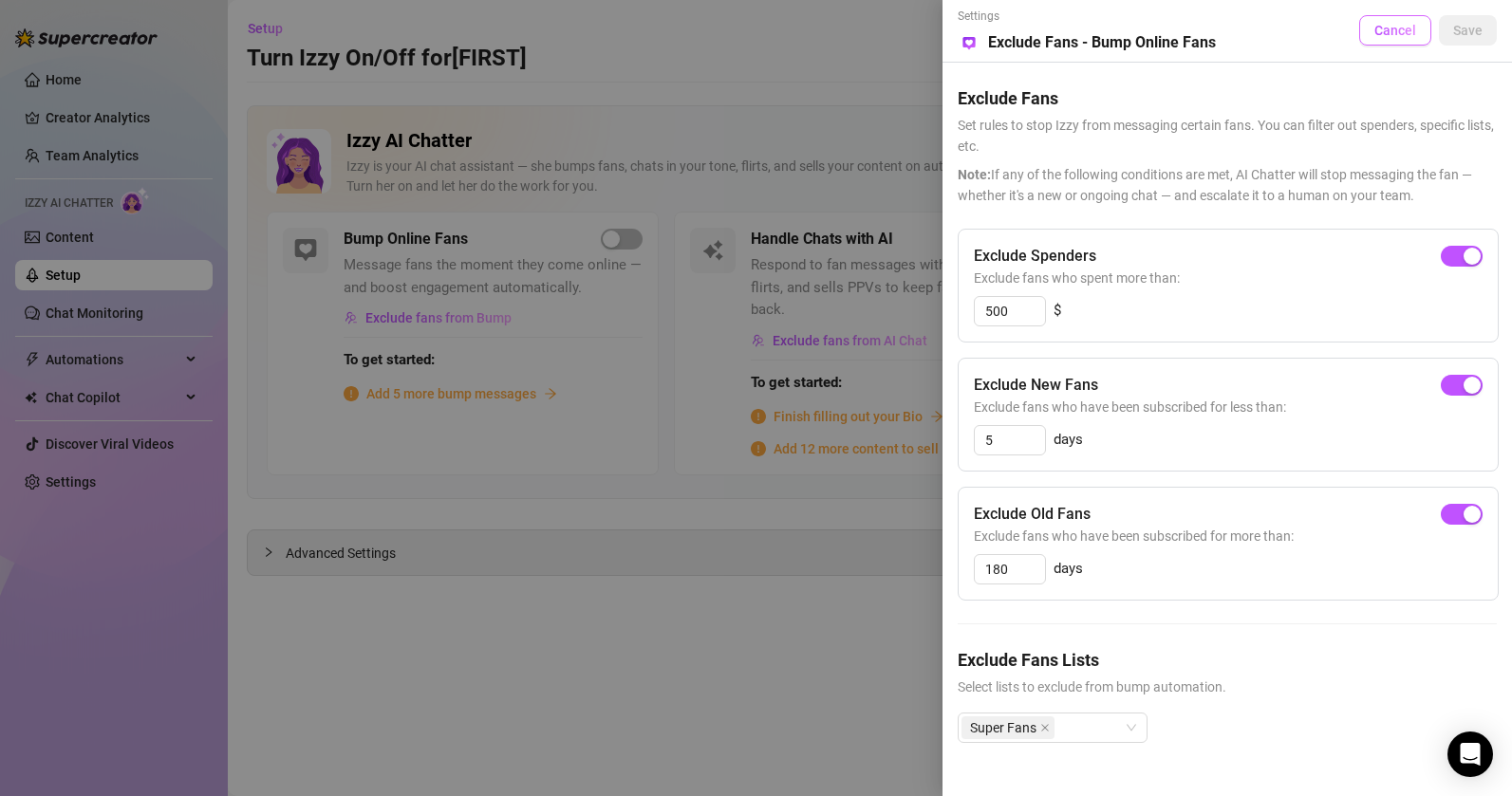 click on "Cancel" at bounding box center (1395, 30) 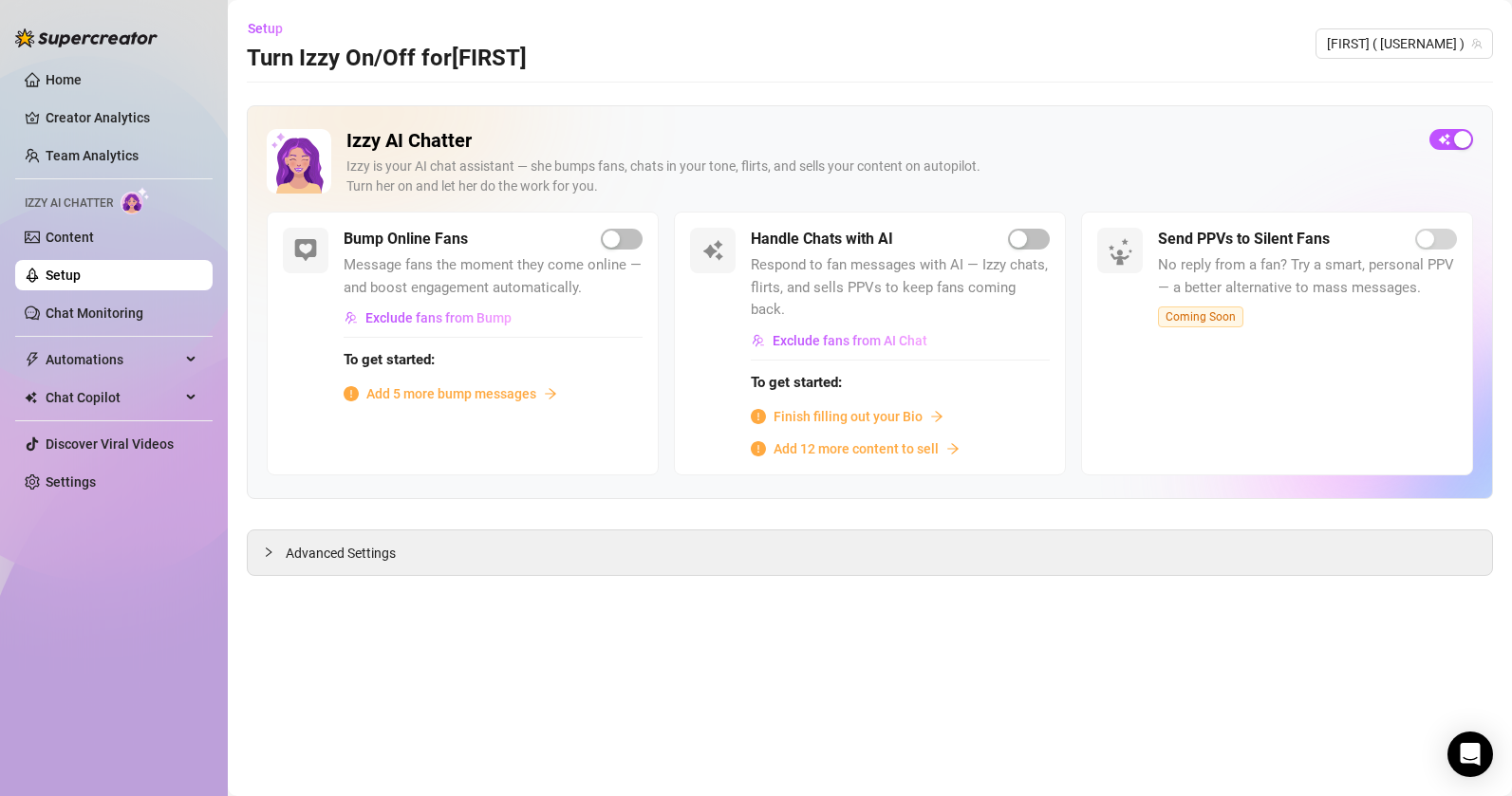 click on "Setup" at bounding box center (63, 275) 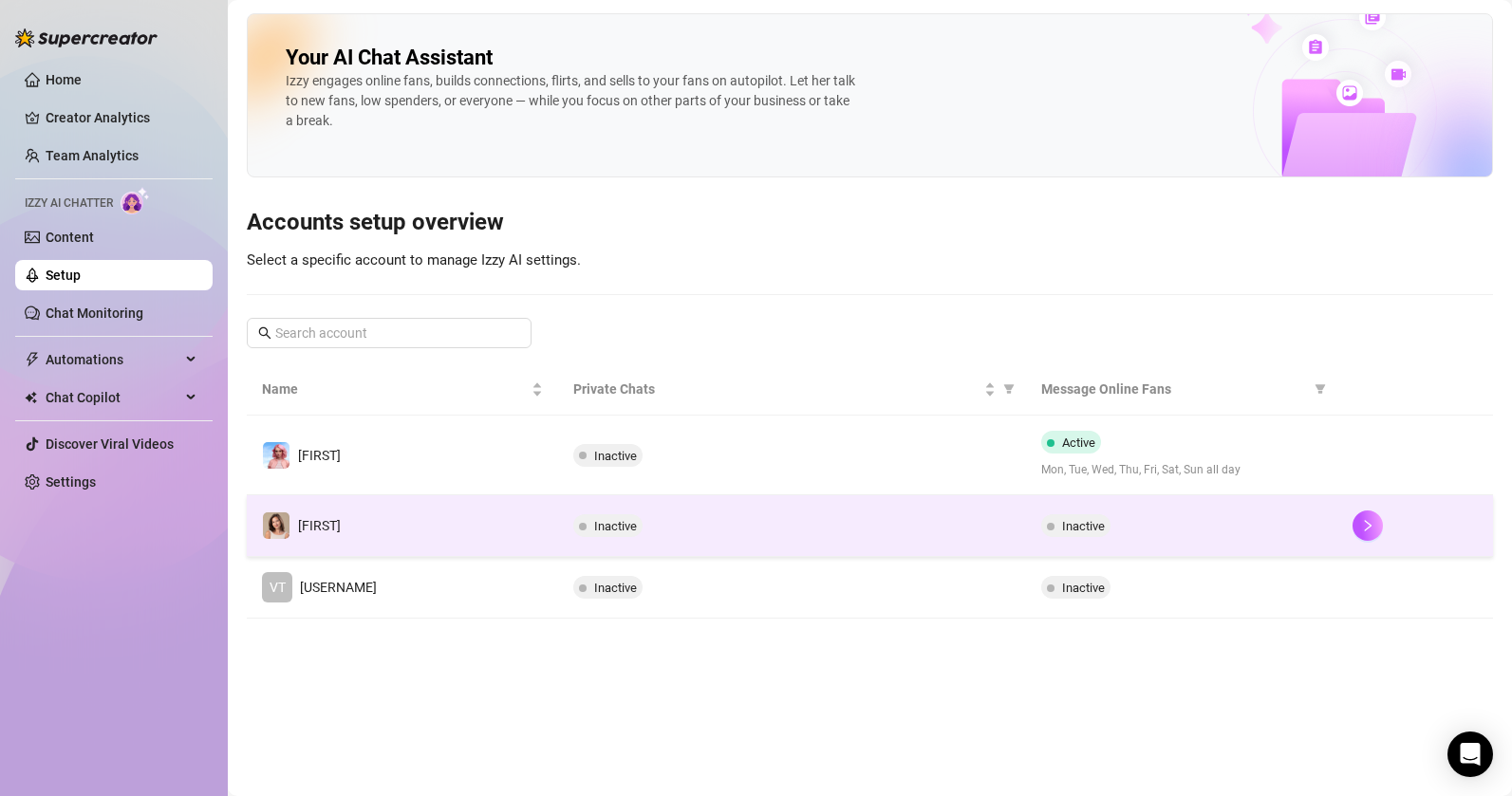 click on "Inactive" at bounding box center (792, 526) 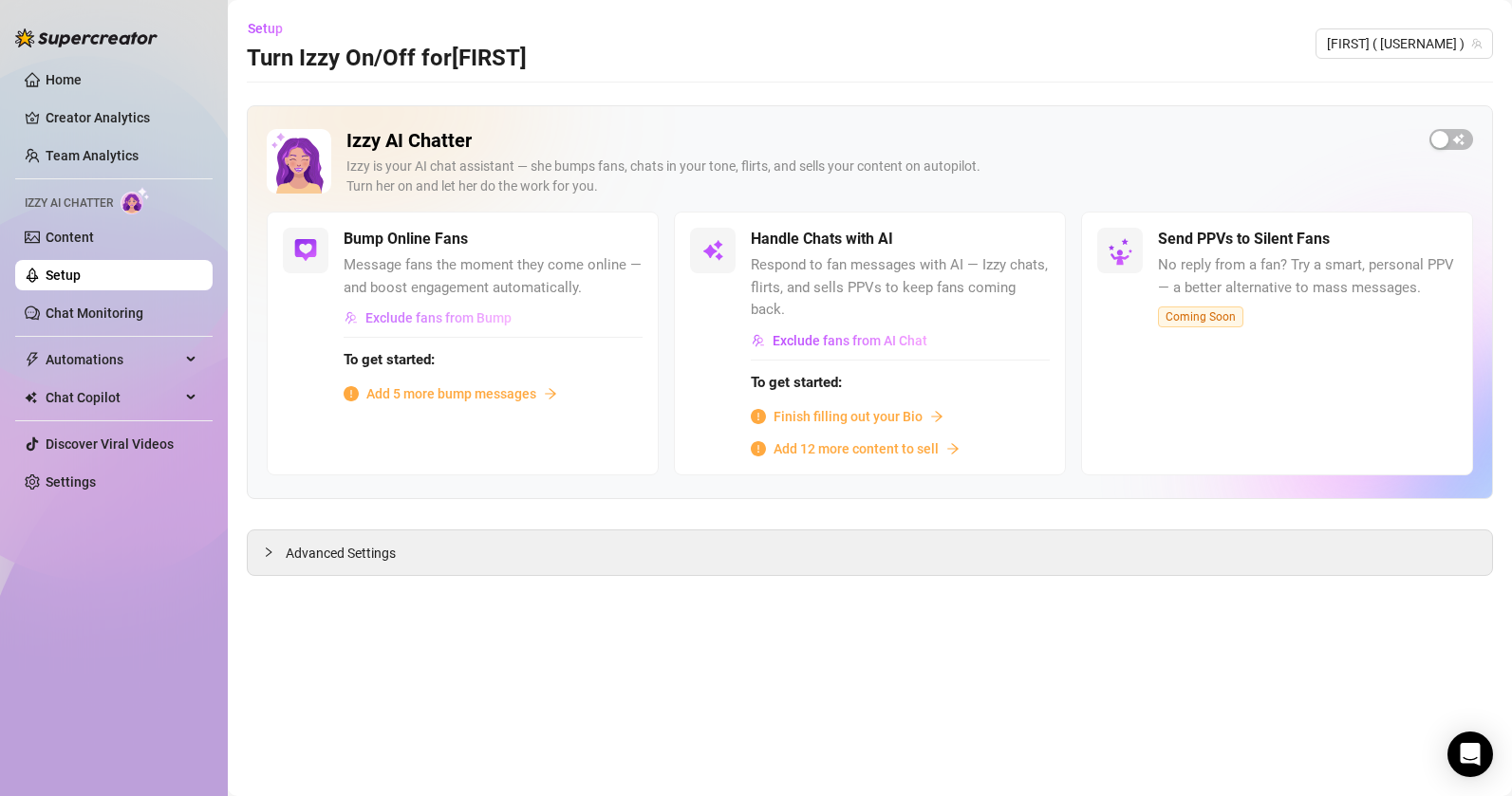 click on "Exclude fans from Bump" at bounding box center (439, 318) 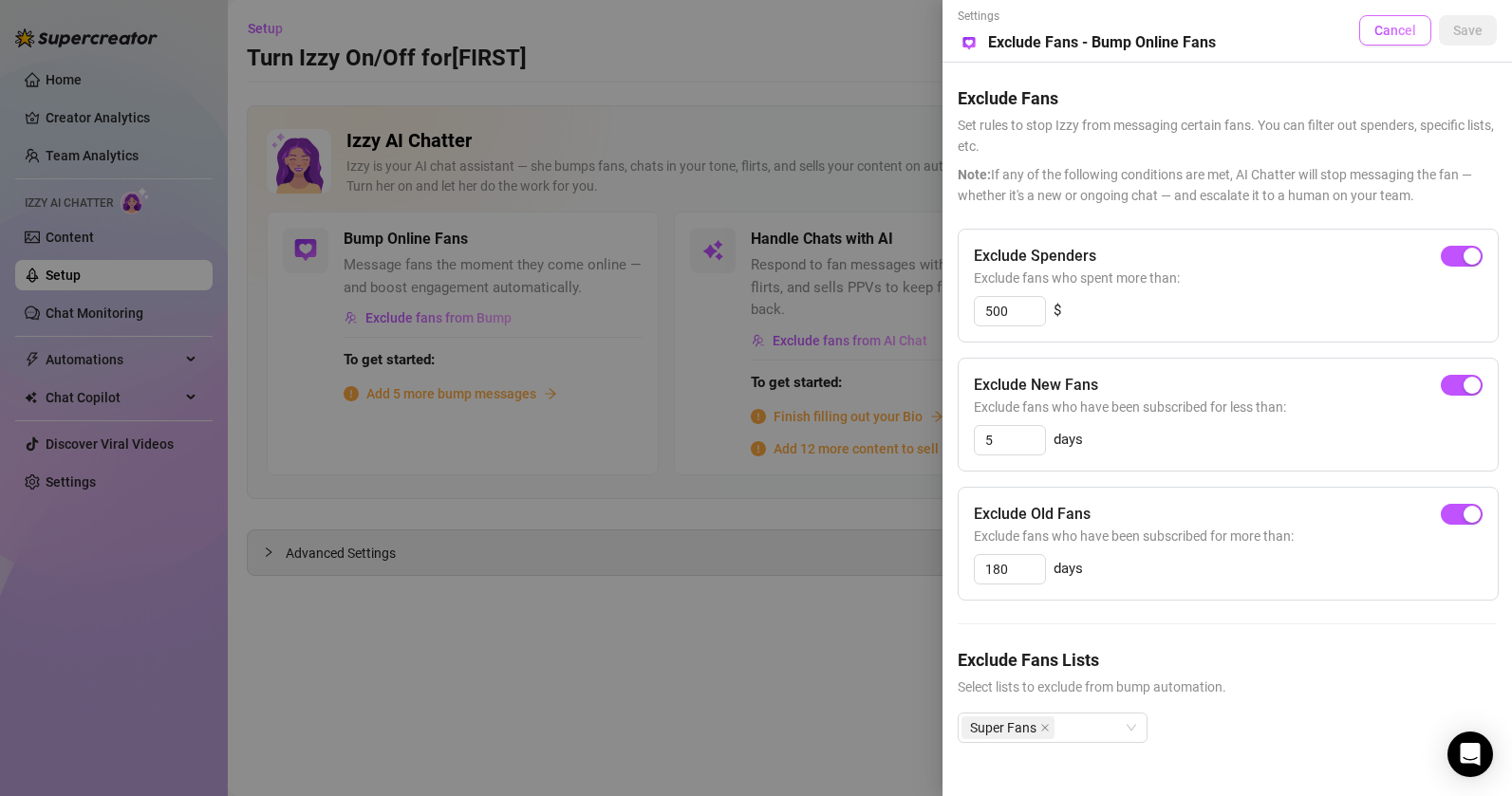 click on "Cancel" at bounding box center [1395, 30] 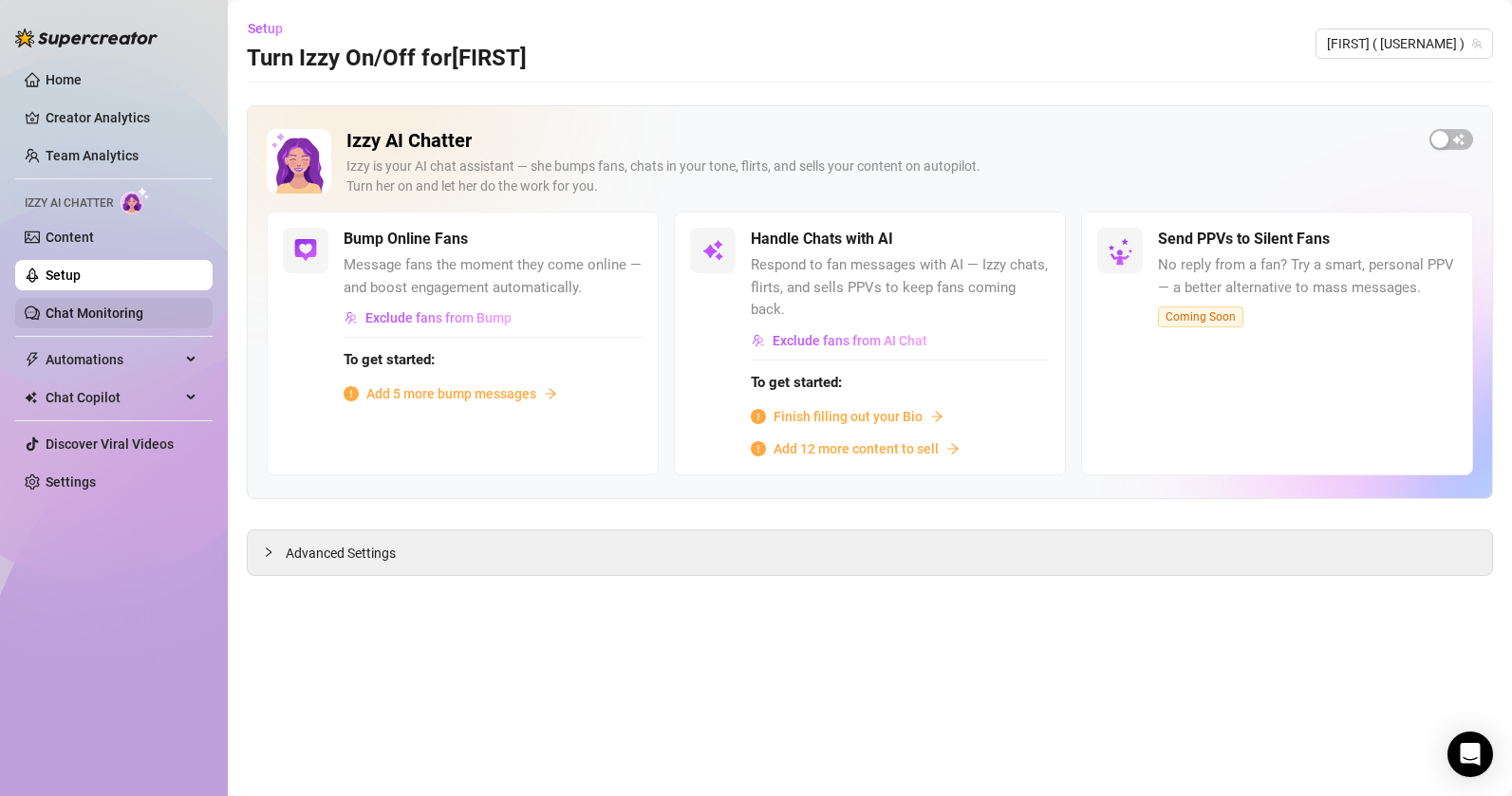 click on "Chat Monitoring" at bounding box center [94, 313] 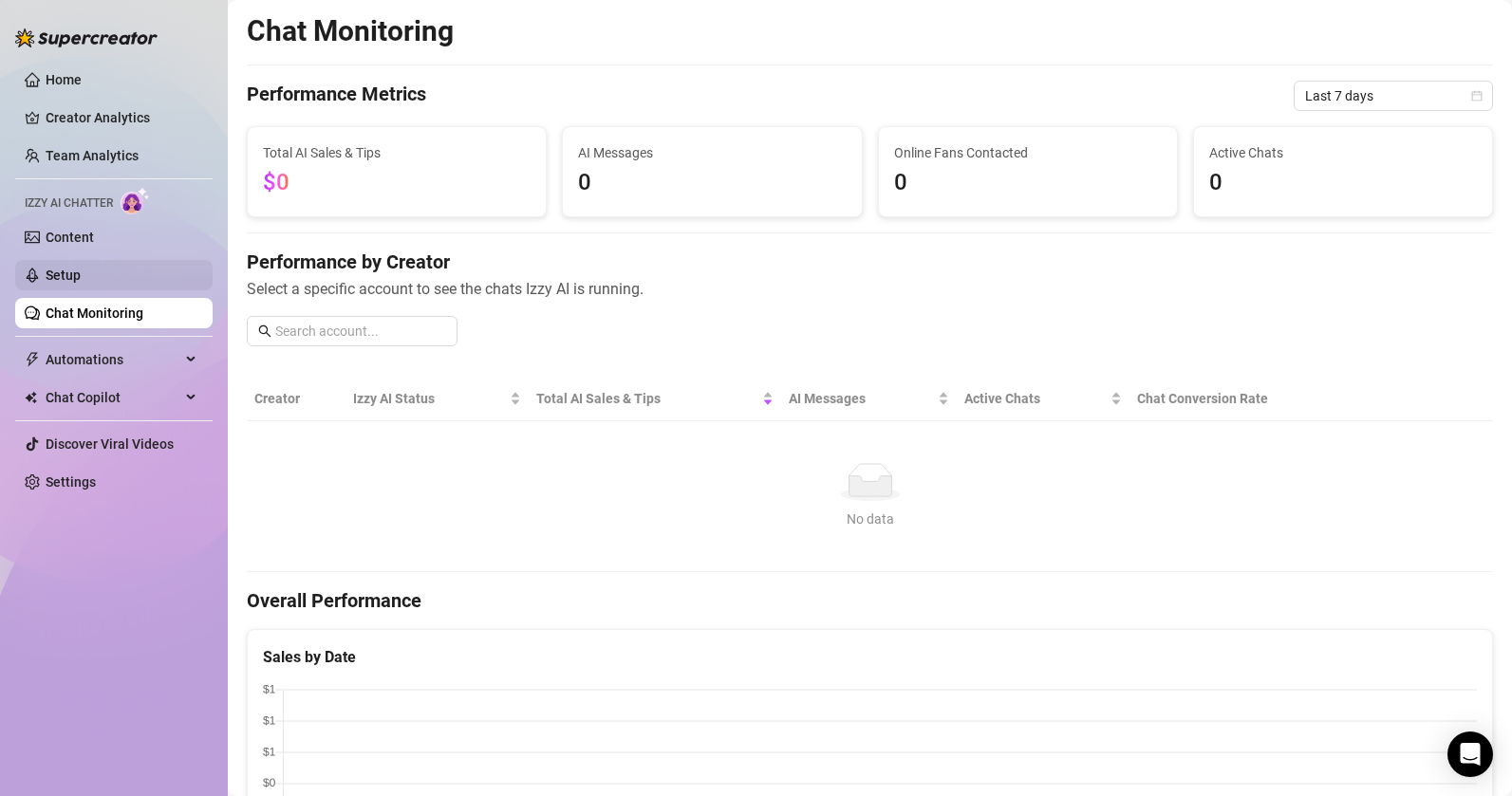 click on "Setup" at bounding box center [63, 275] 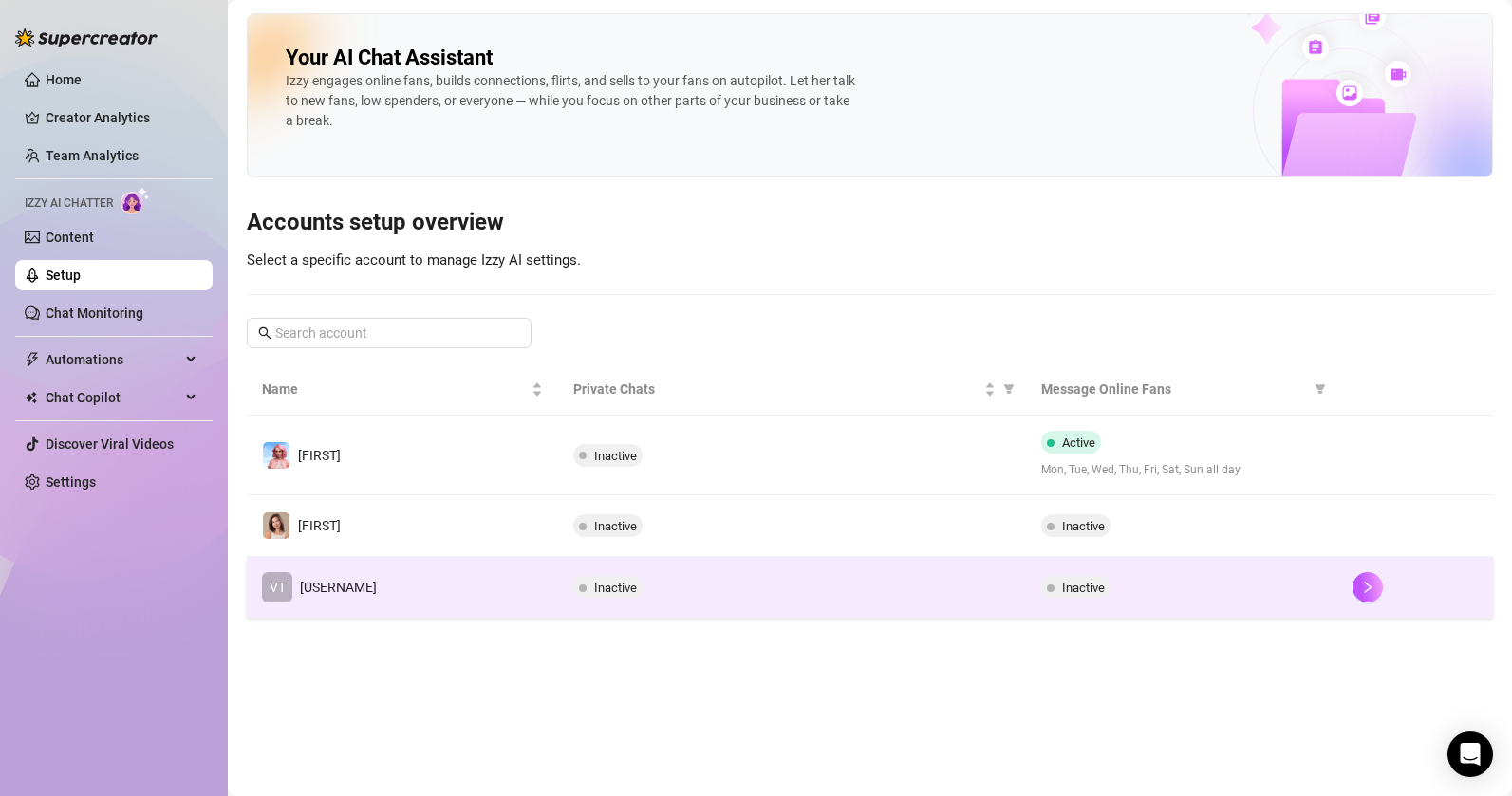 click on "[USERNAME] [USERNAME]" at bounding box center [402, 587] 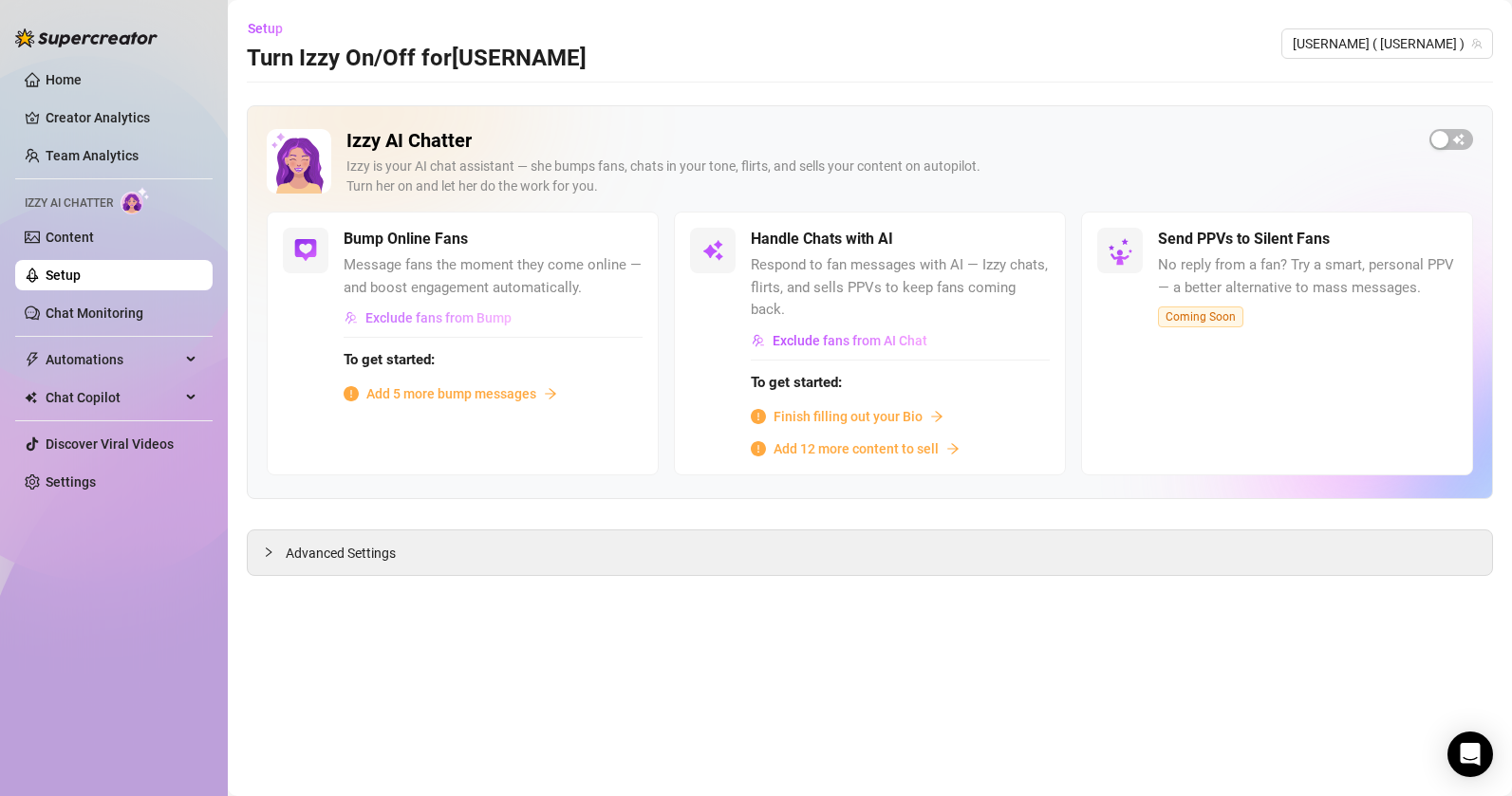 click on "Exclude fans from Bump" at bounding box center (439, 318) 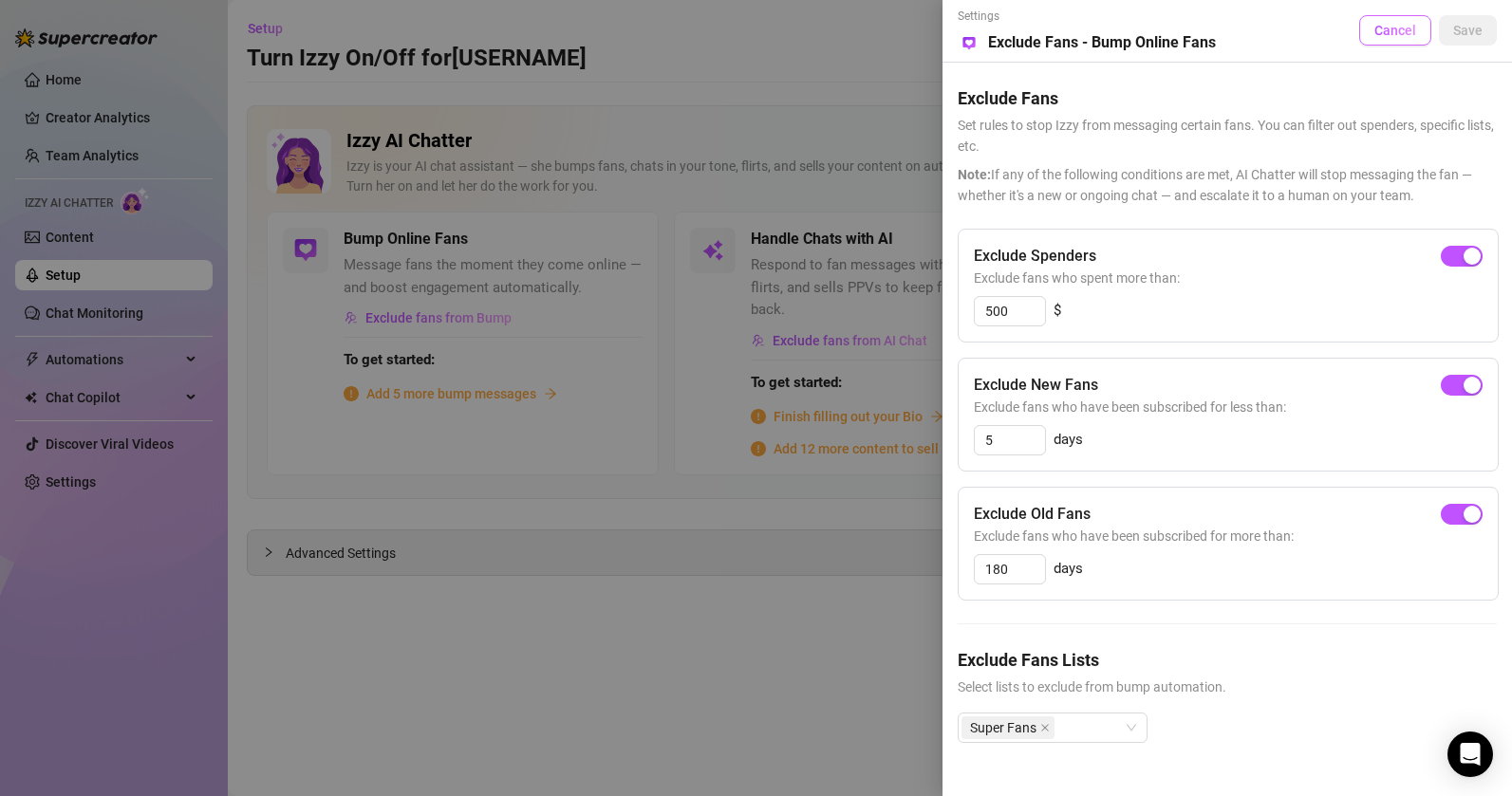 click on "Cancel" at bounding box center (1395, 30) 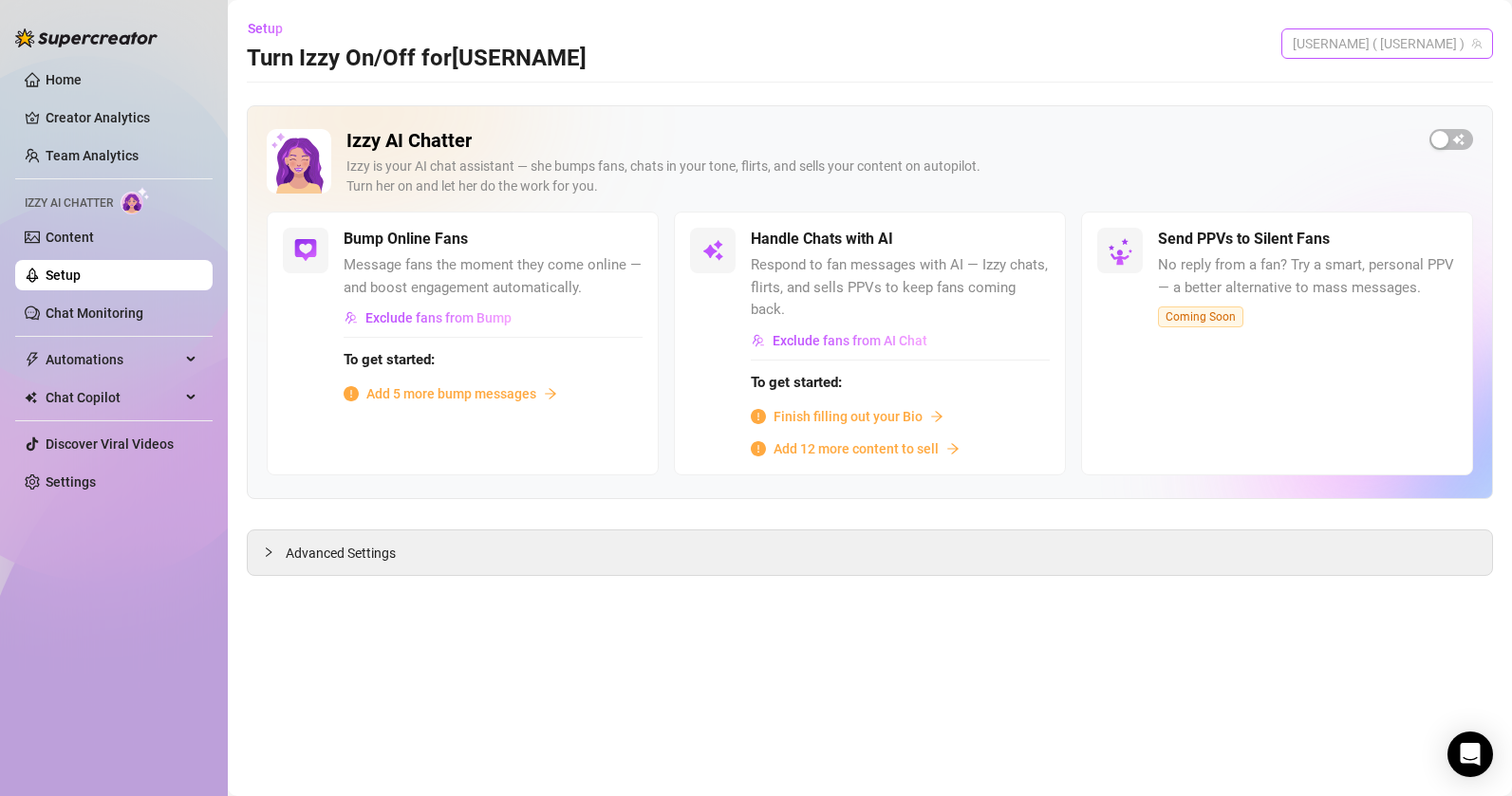 click on "[USERNAME] ( [USERNAME] )" at bounding box center (1387, 44) 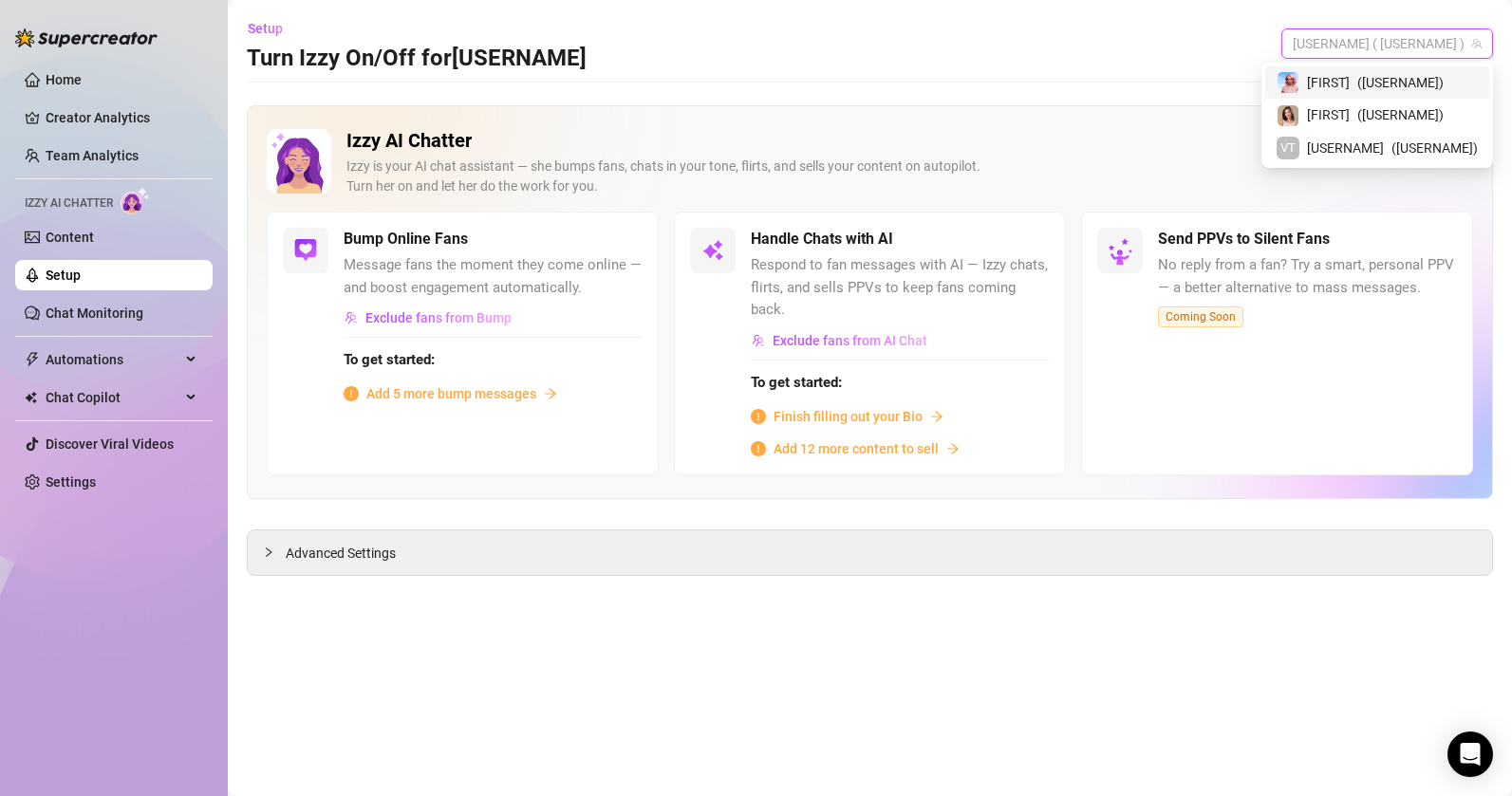 click on "[FIRST]  ( [USERNAME] )" at bounding box center [1377, 83] 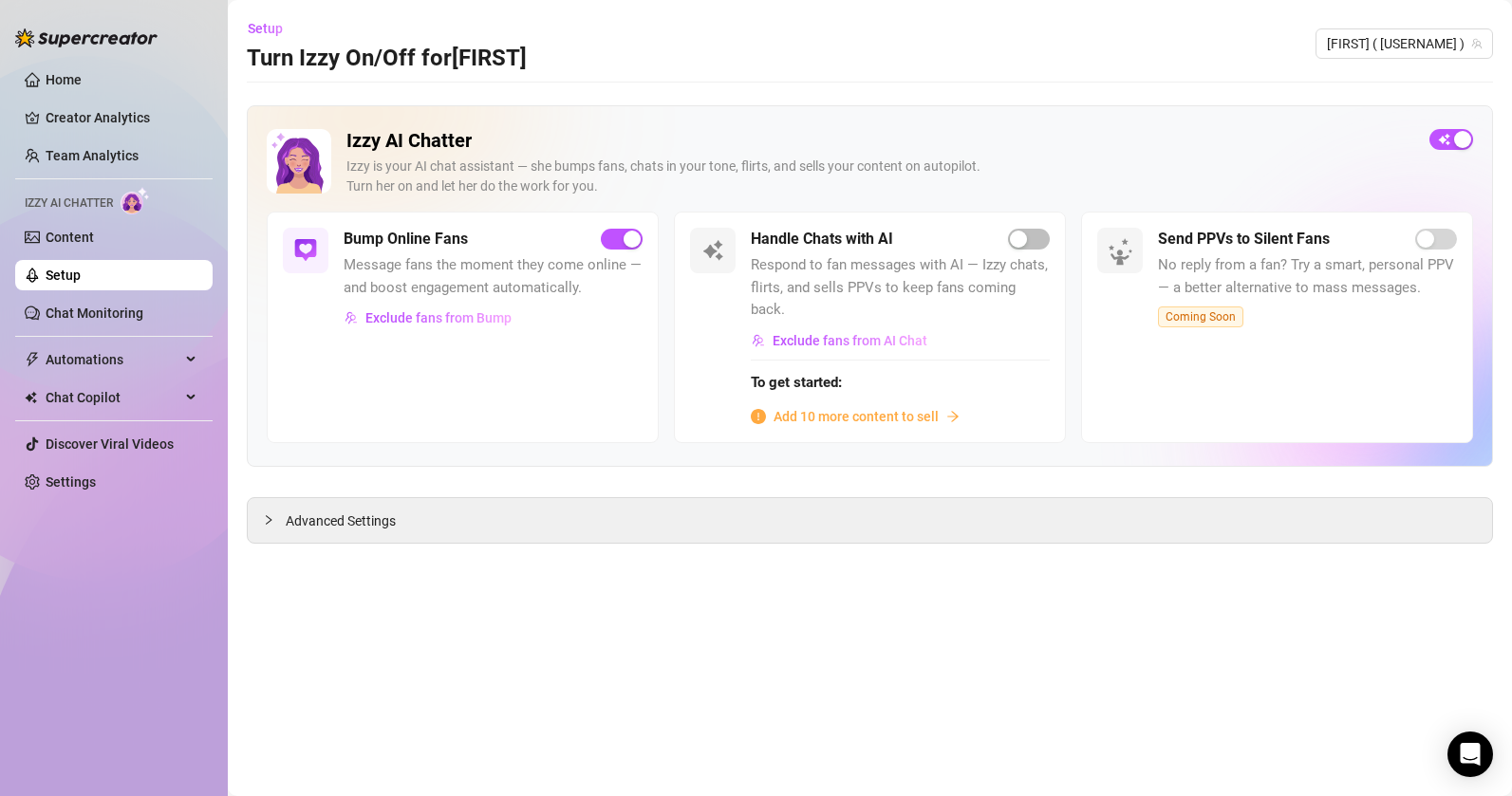 click on "Message fans the moment they come online — and boost engagement automatically." at bounding box center [493, 276] 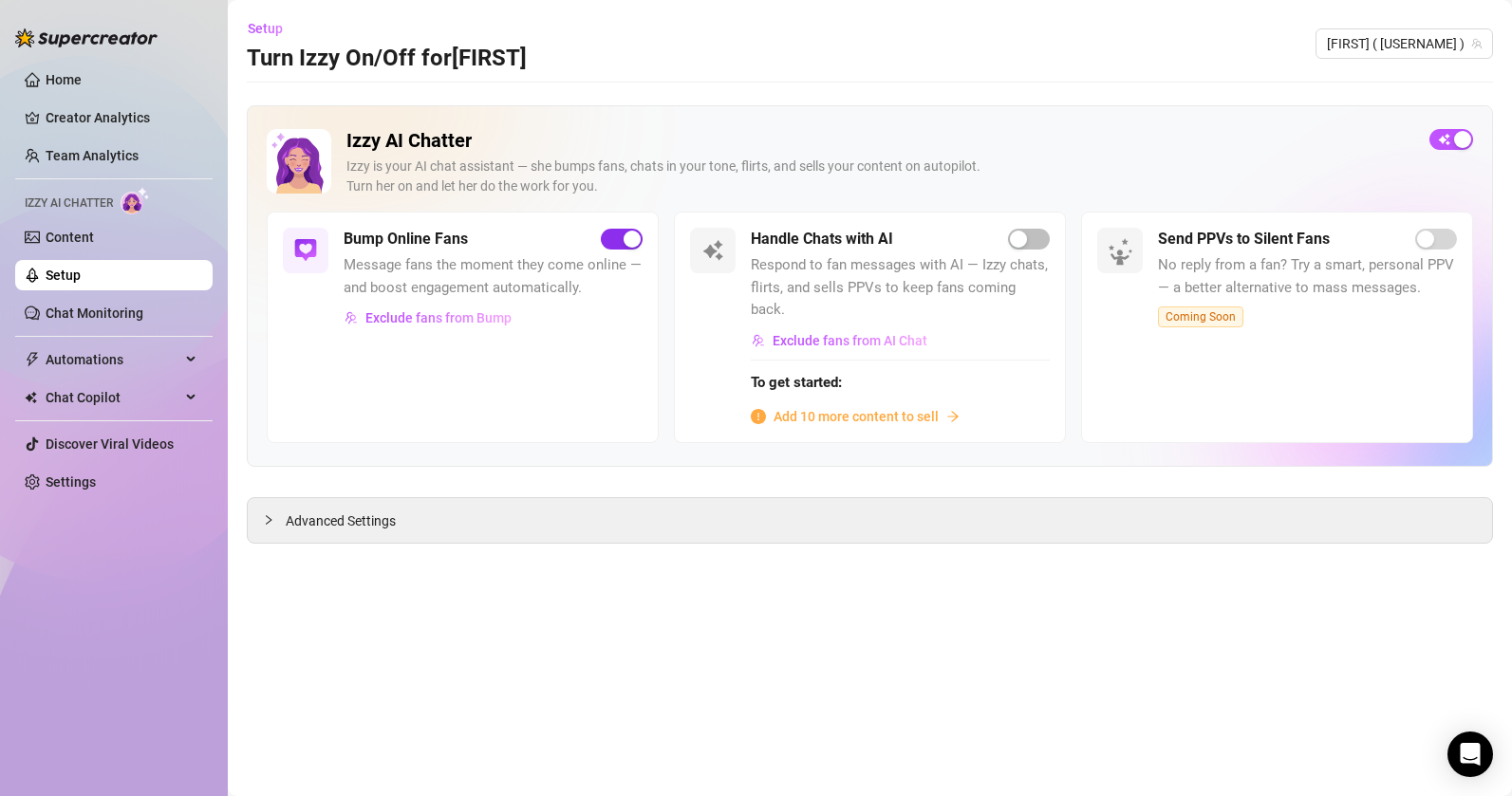 click at bounding box center (622, 239) 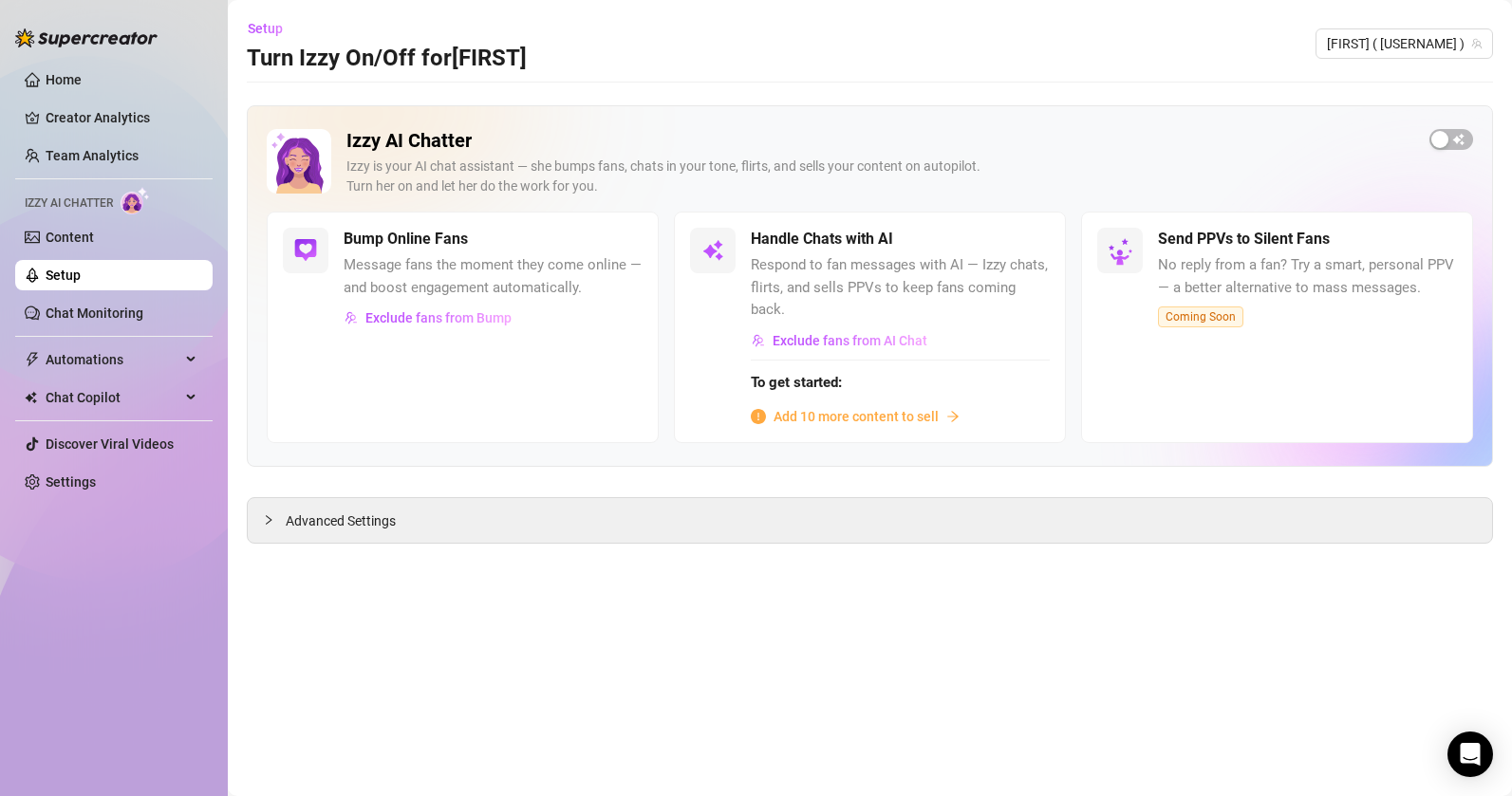 click on "Respond to fan messages with AI — Izzy chats, flirts, and sells PPVs to keep fans coming back." at bounding box center [900, 287] 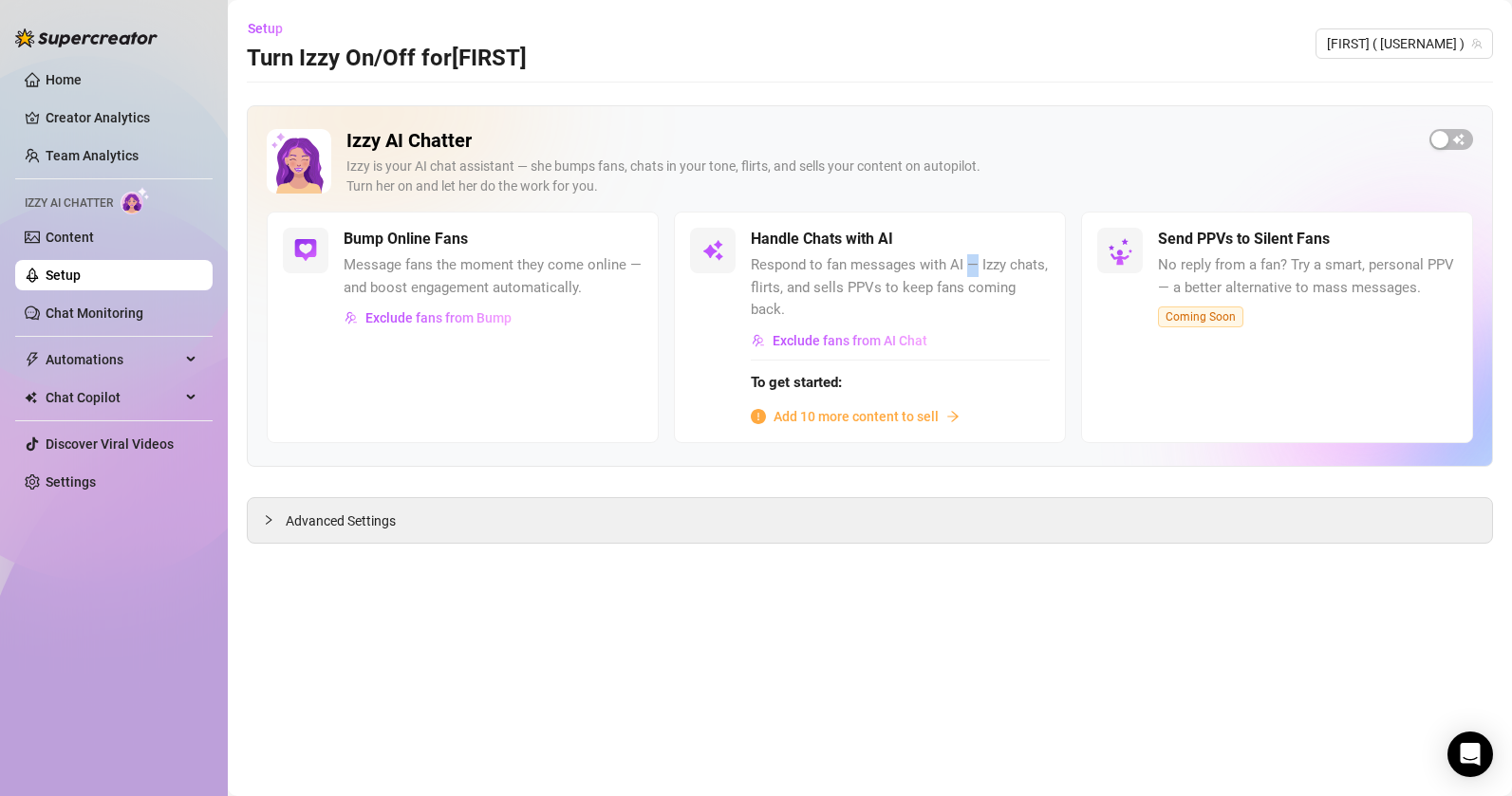 click on "Respond to fan messages with AI — Izzy chats, flirts, and sells PPVs to keep fans coming back." at bounding box center [900, 287] 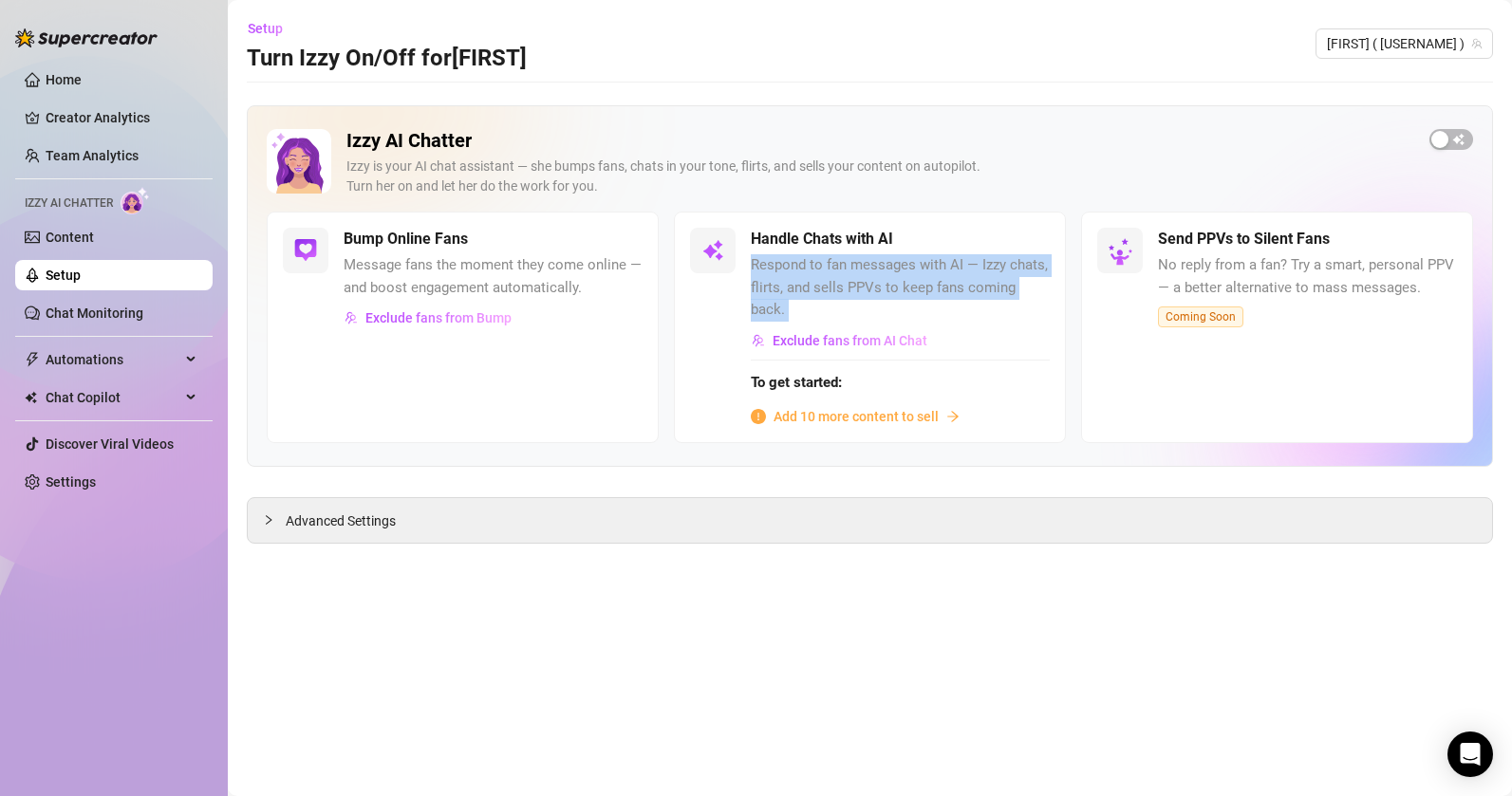 click on "Respond to fan messages with AI — Izzy chats, flirts, and sells PPVs to keep fans coming back." at bounding box center (900, 287) 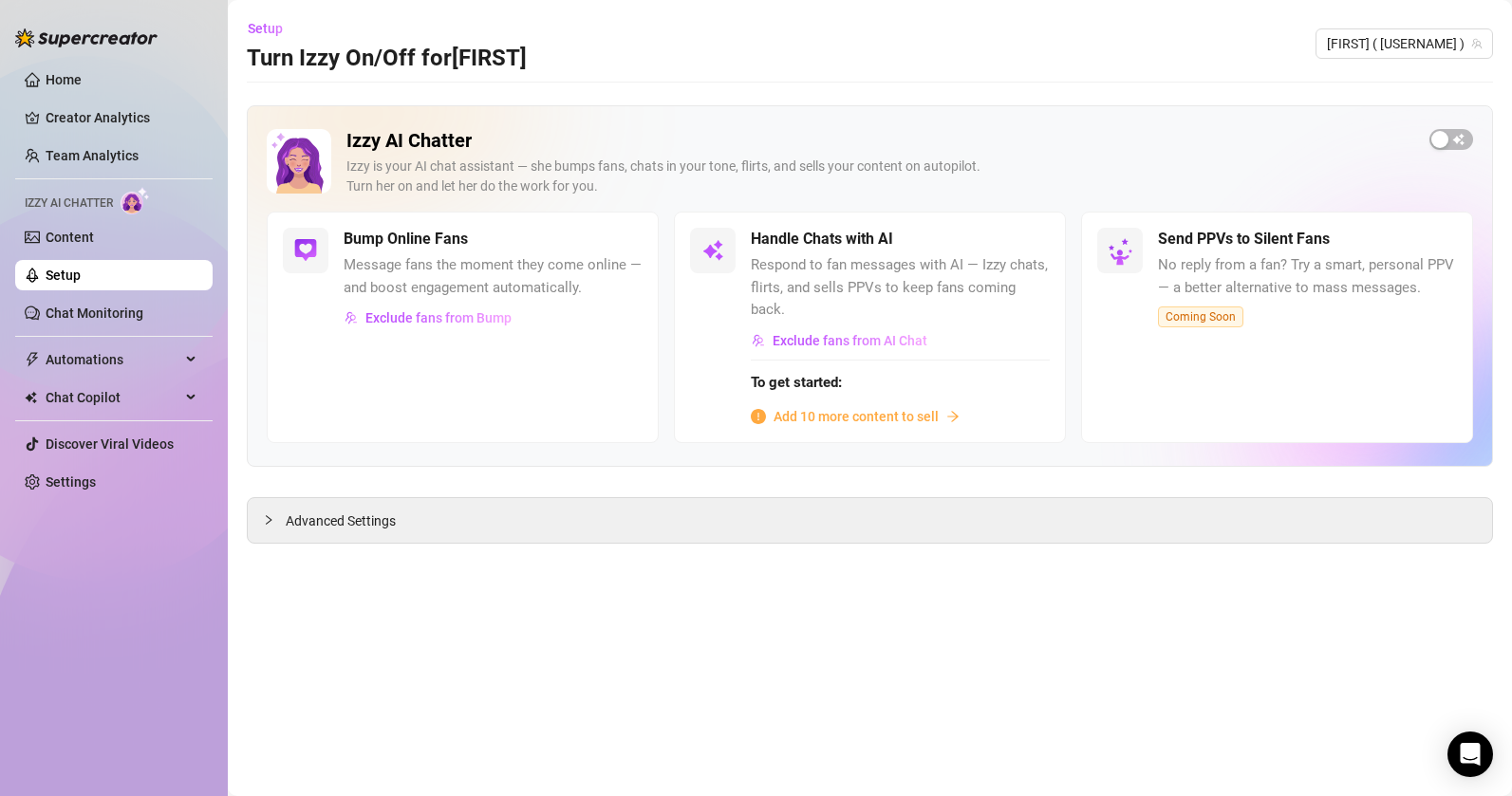 click on "Handle Chats with AI" at bounding box center (900, 239) 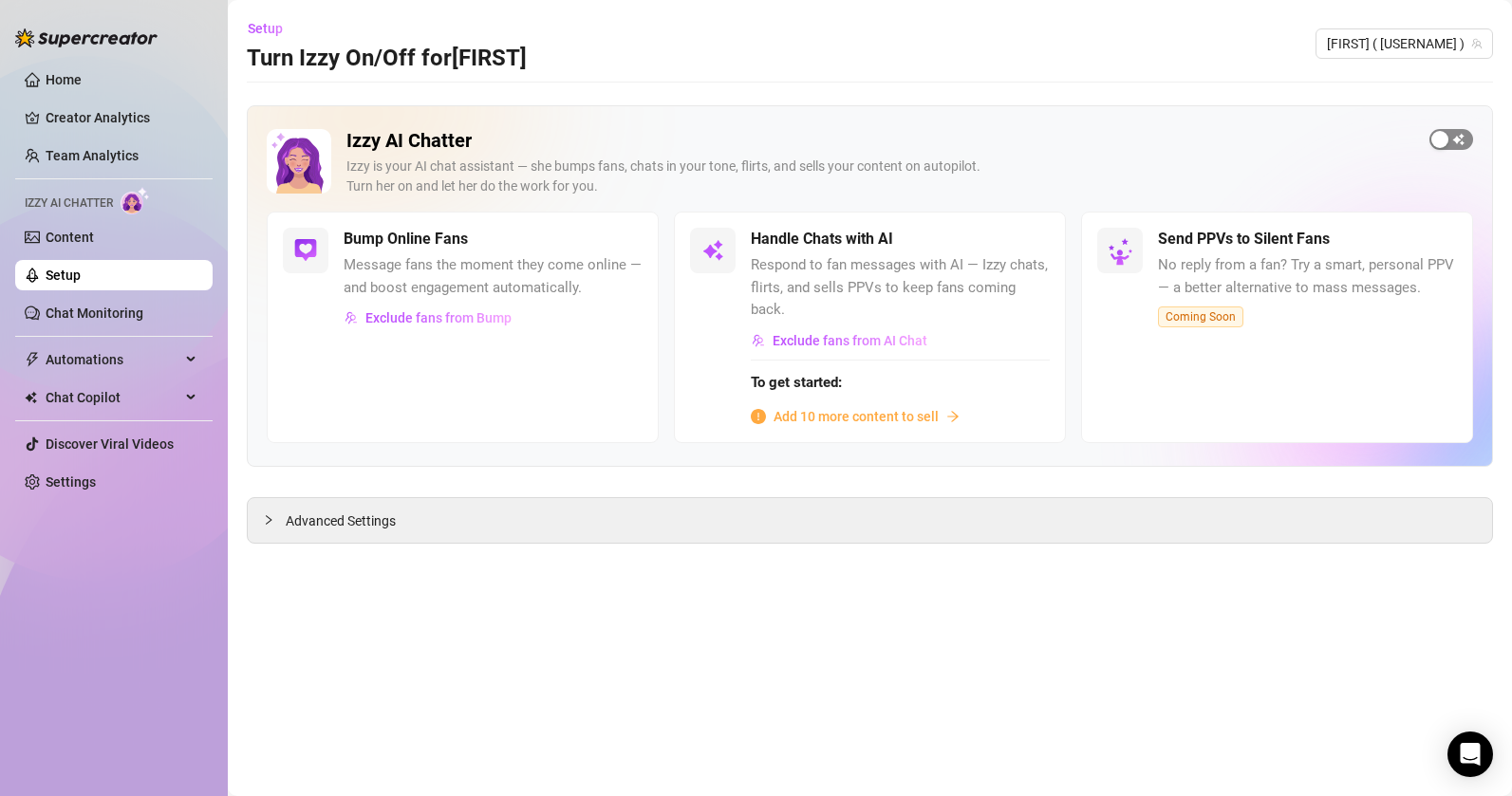 click at bounding box center [1440, 139] 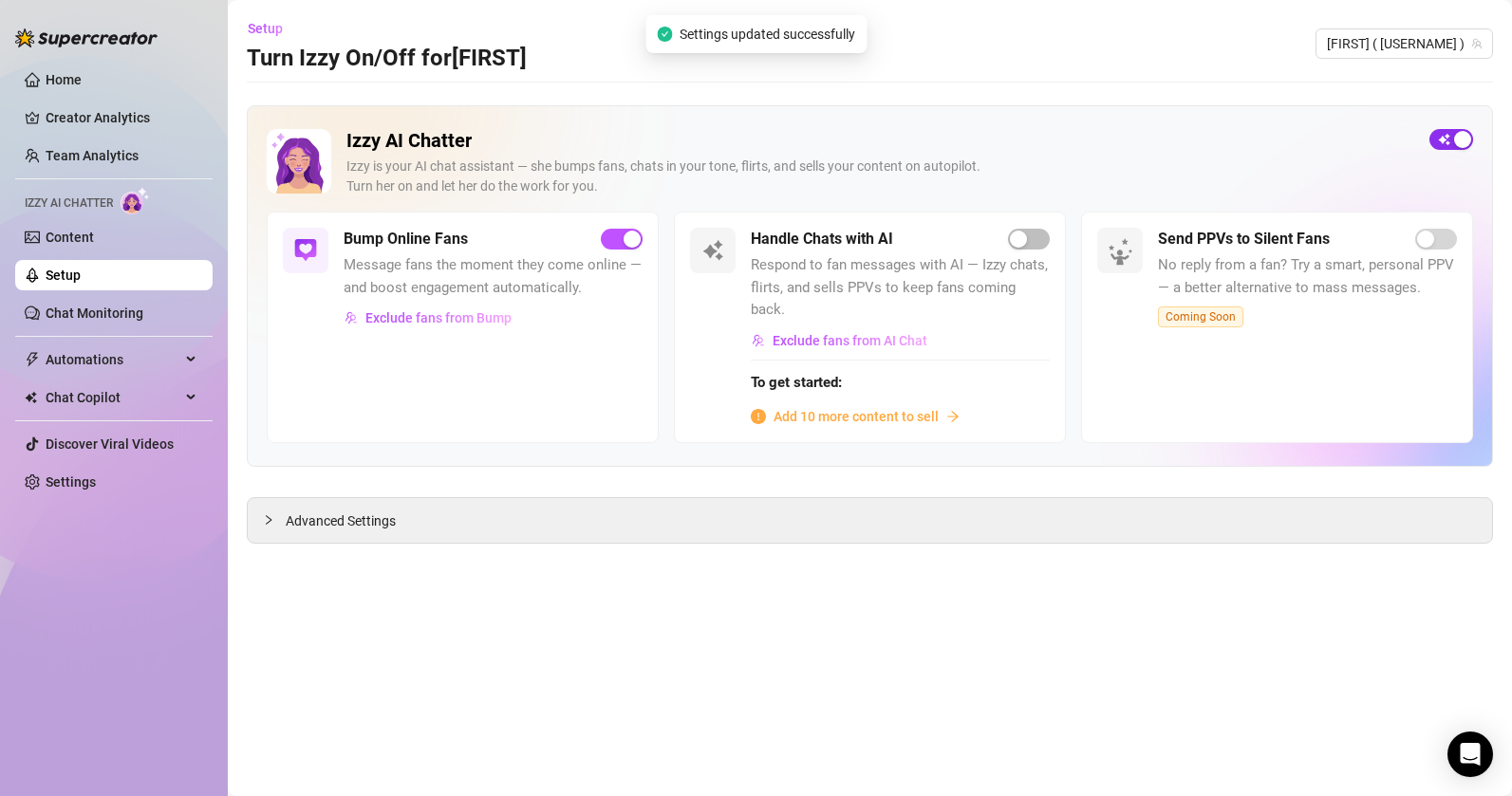 click at bounding box center [1451, 139] 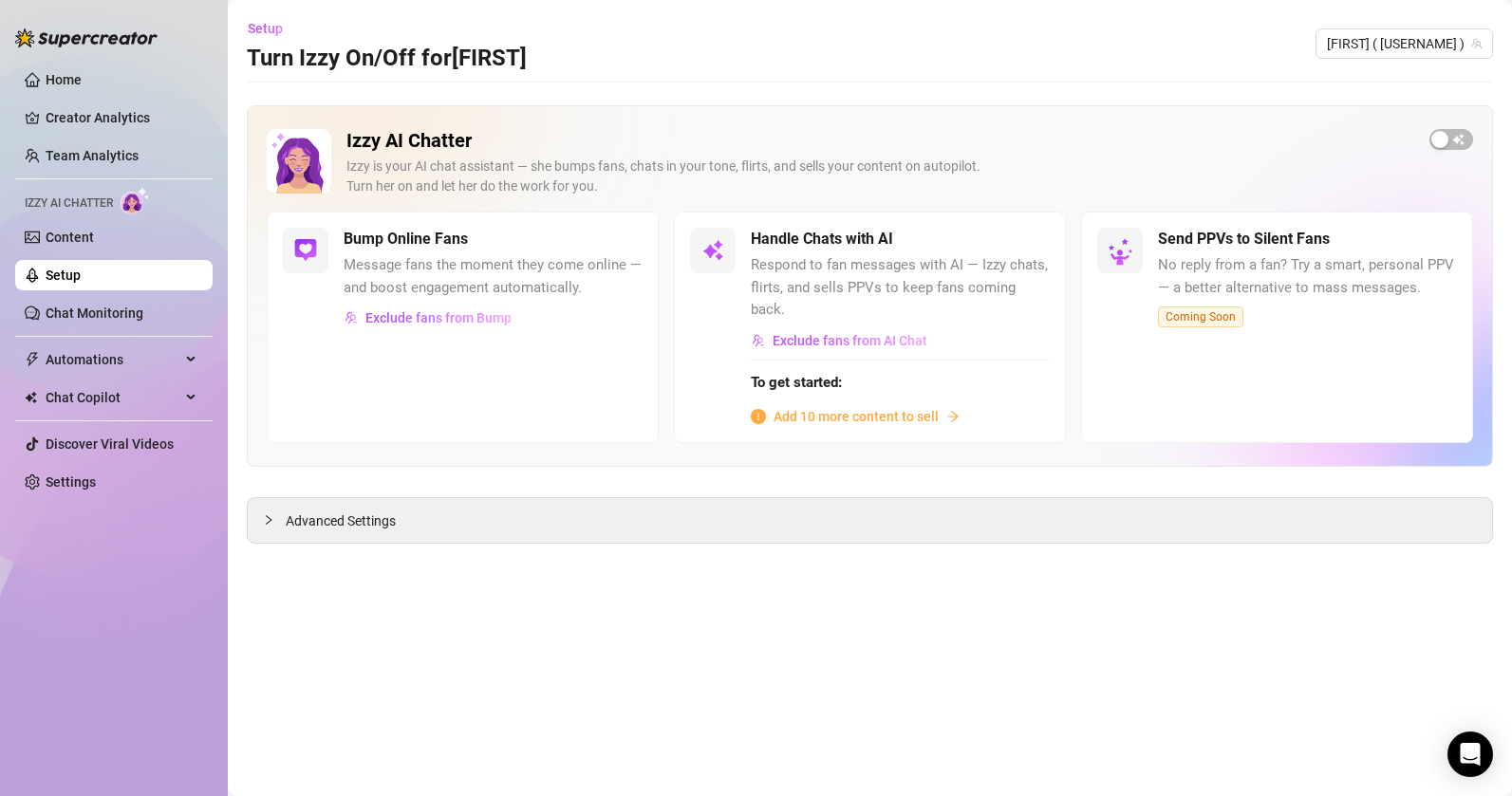 click on "Izzy AI Chatter Izzy is your AI chat assistant — she bumps fans, chats in your tone, flirts, and sells your content on autopilot. Turn her on and let her do the work for you." at bounding box center (869, 170) 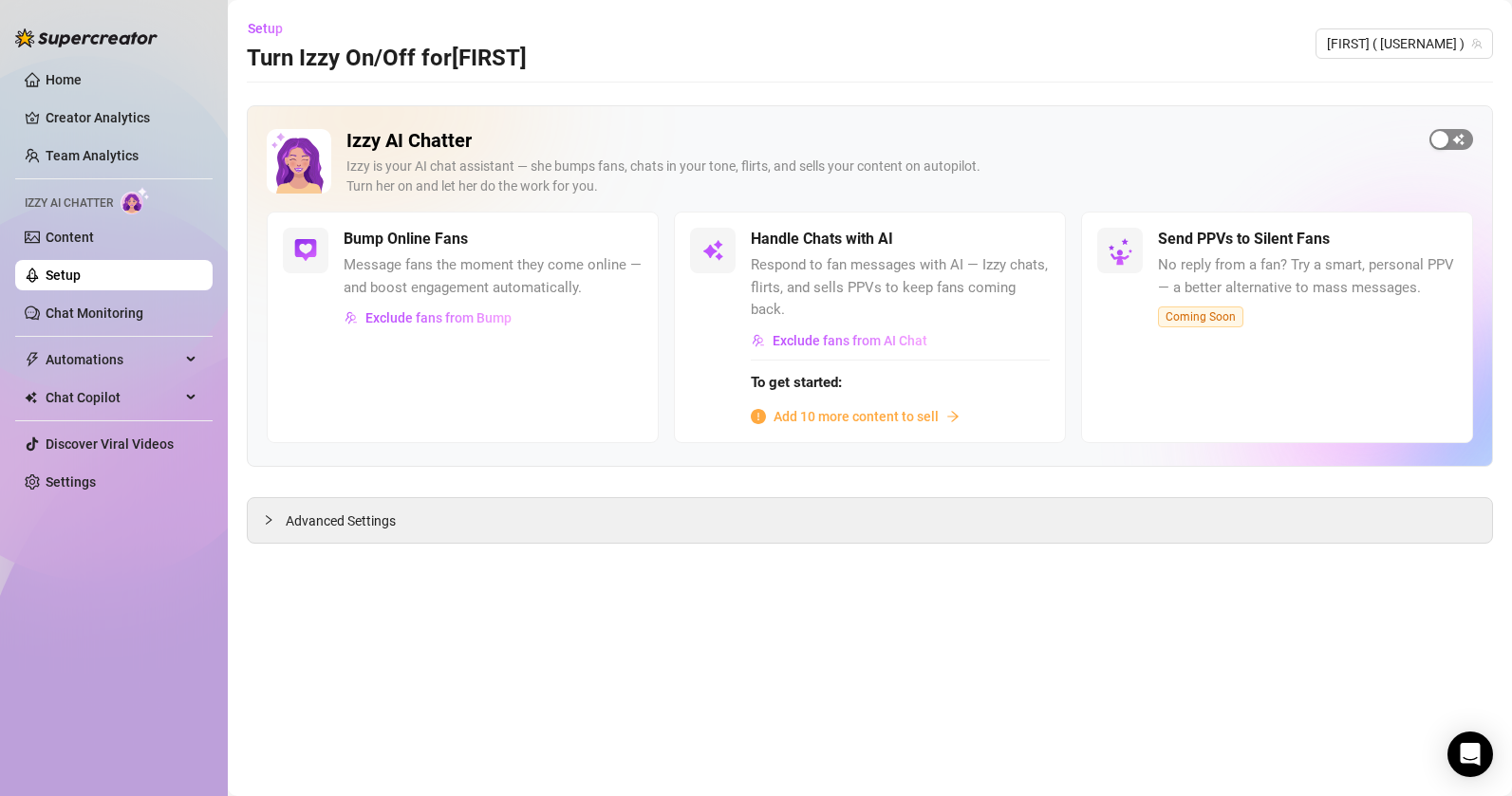 click at bounding box center [1451, 139] 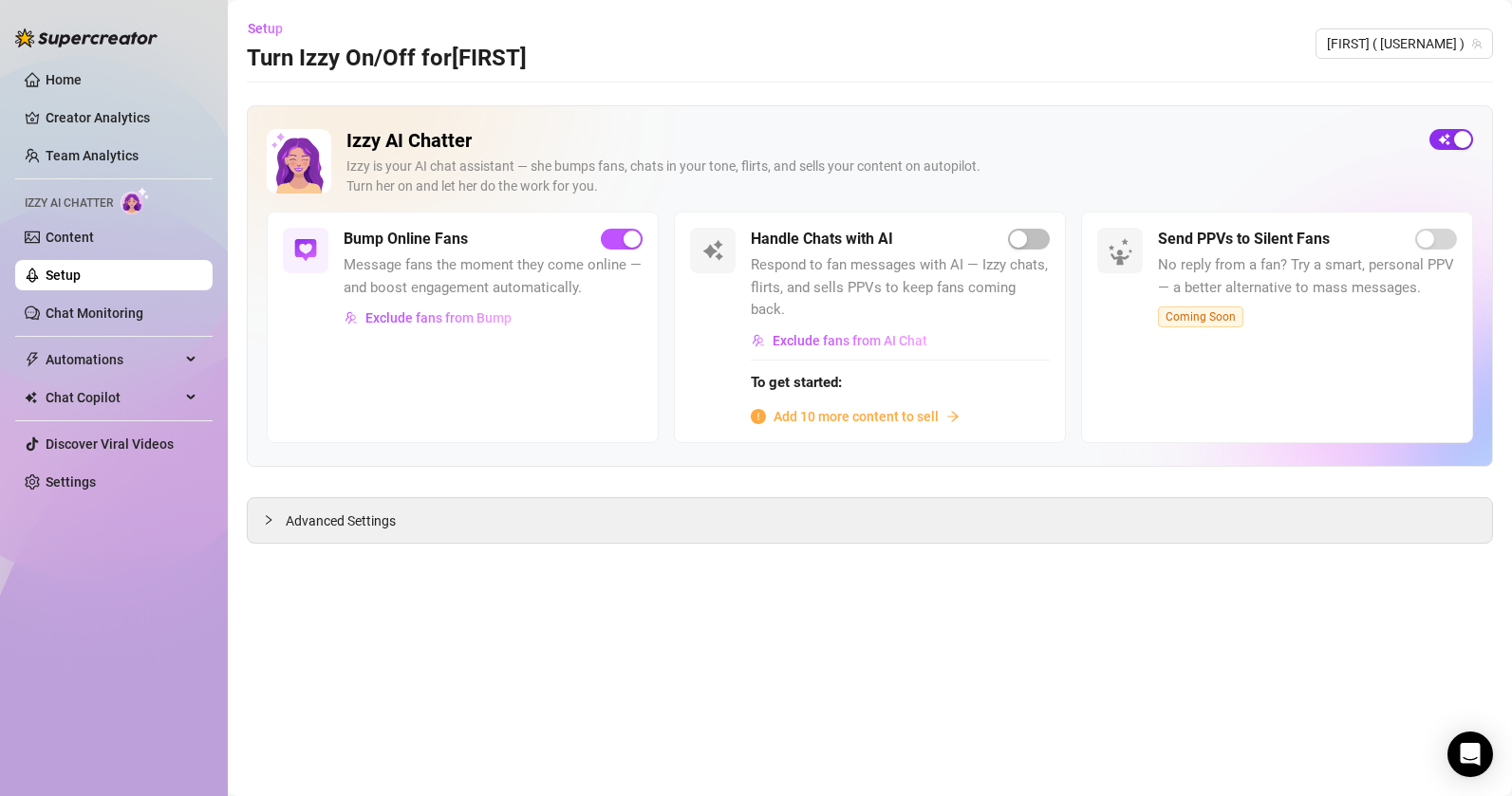 click at bounding box center (1451, 139) 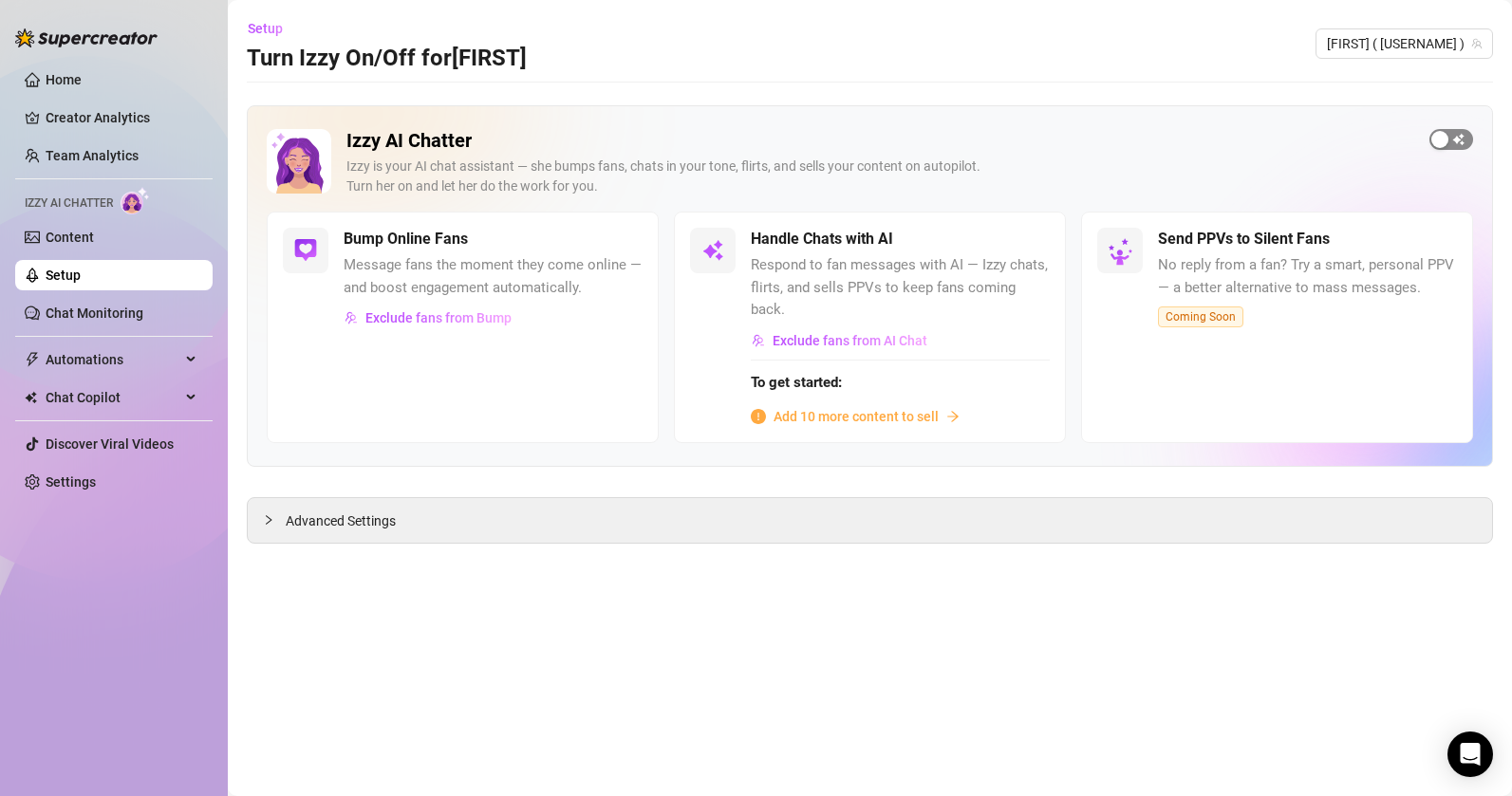 click at bounding box center (1440, 139) 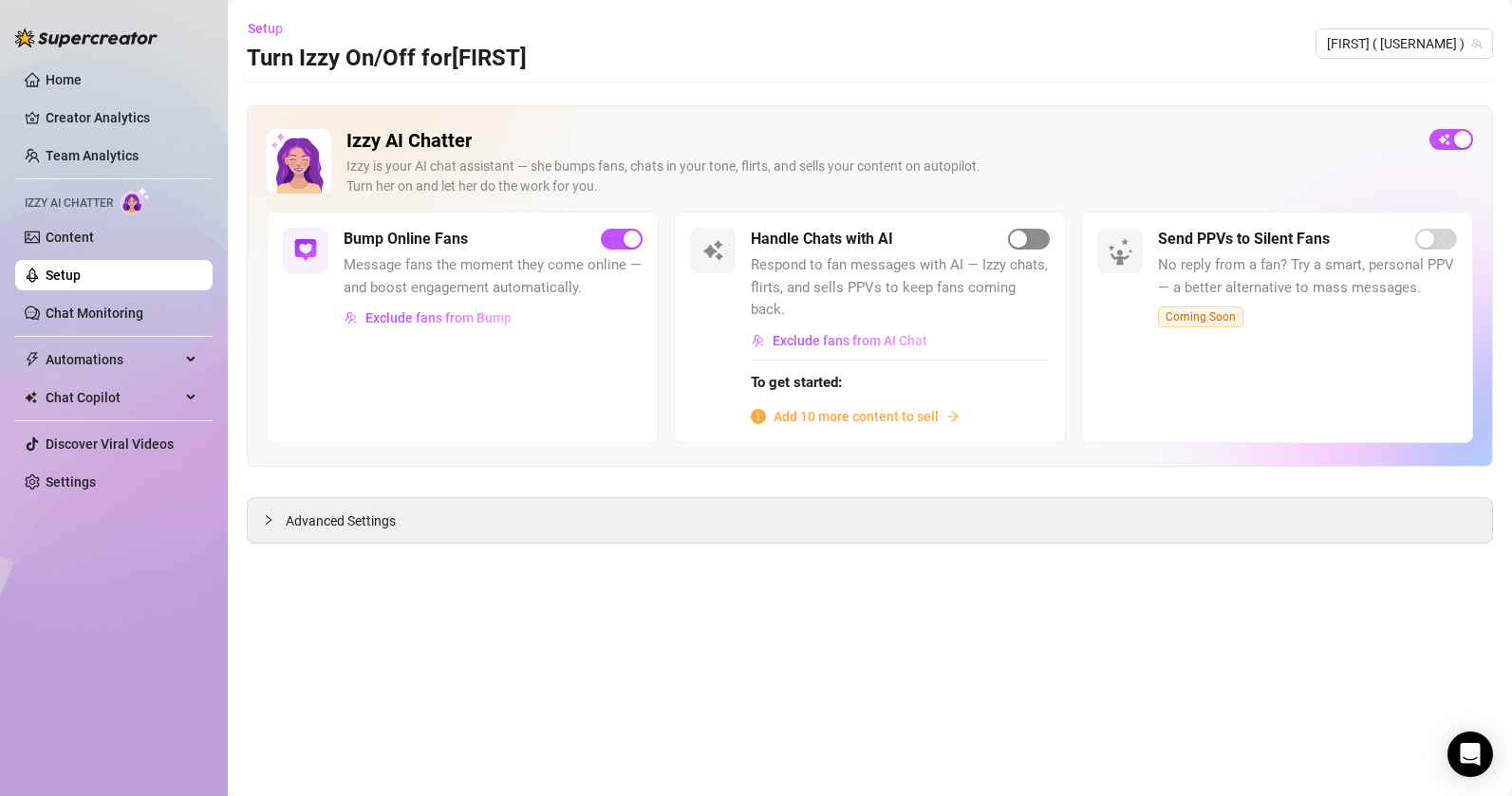 click at bounding box center [1029, 239] 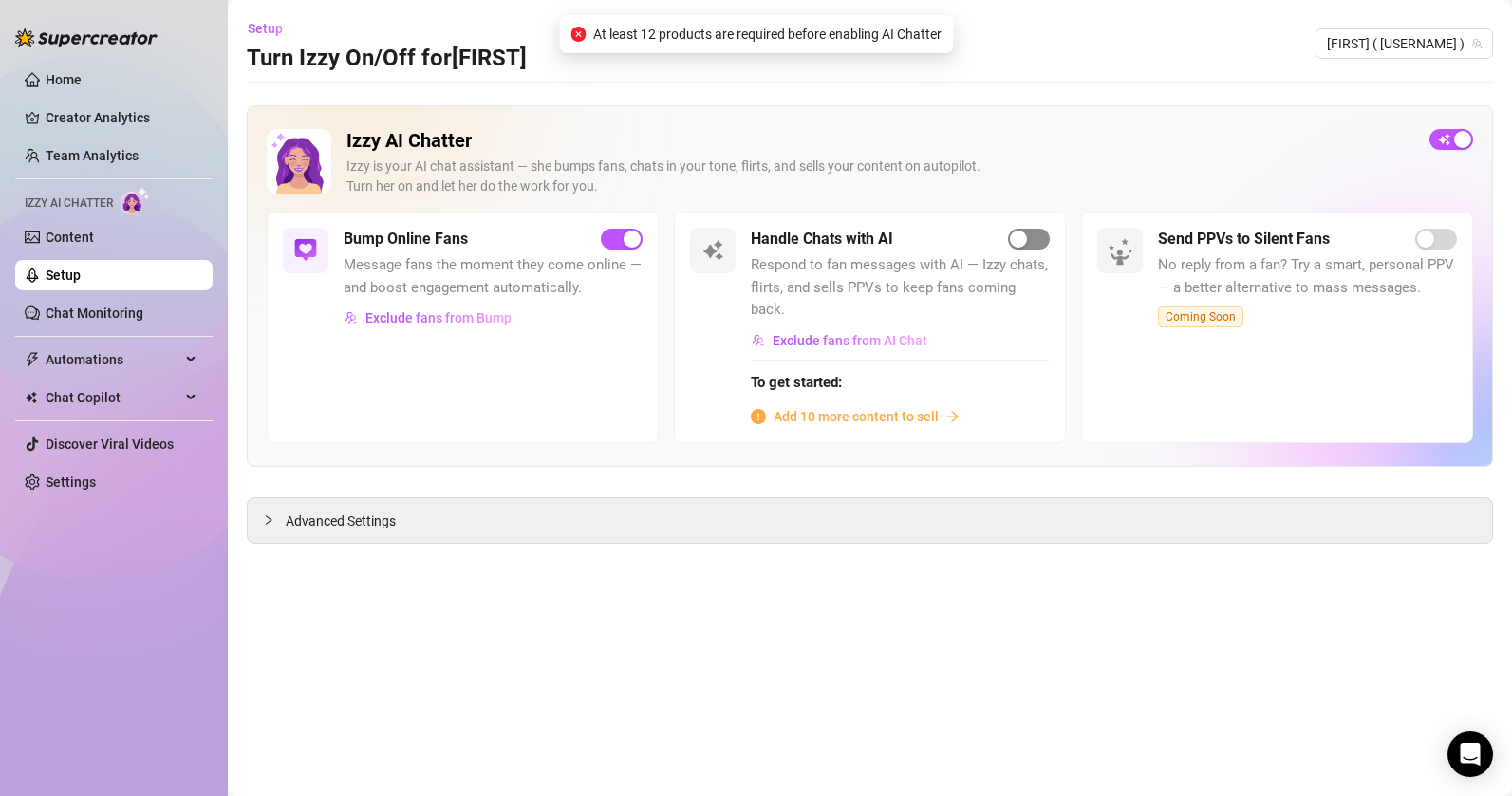 click at bounding box center [1018, 239] 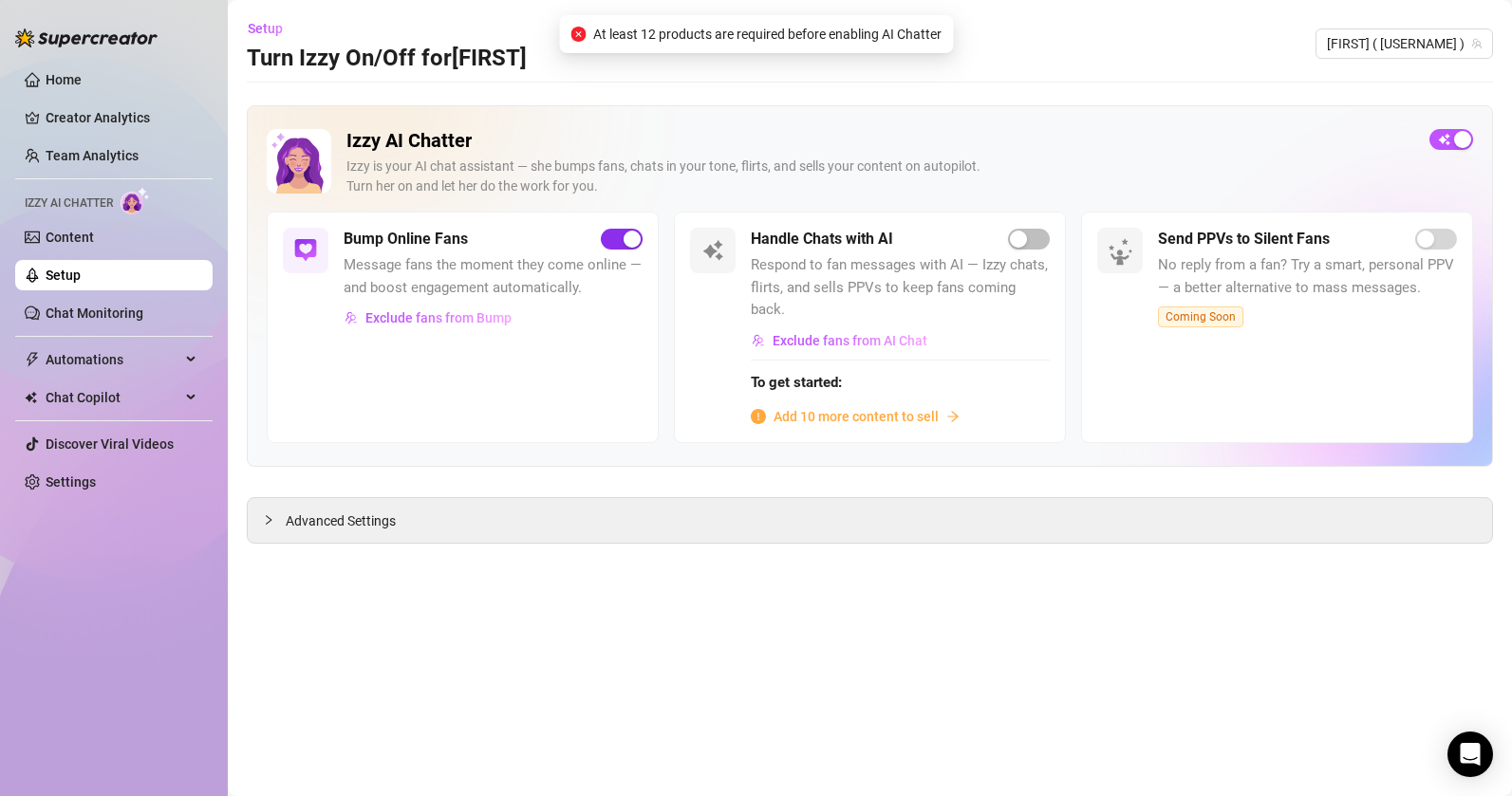 click at bounding box center [632, 239] 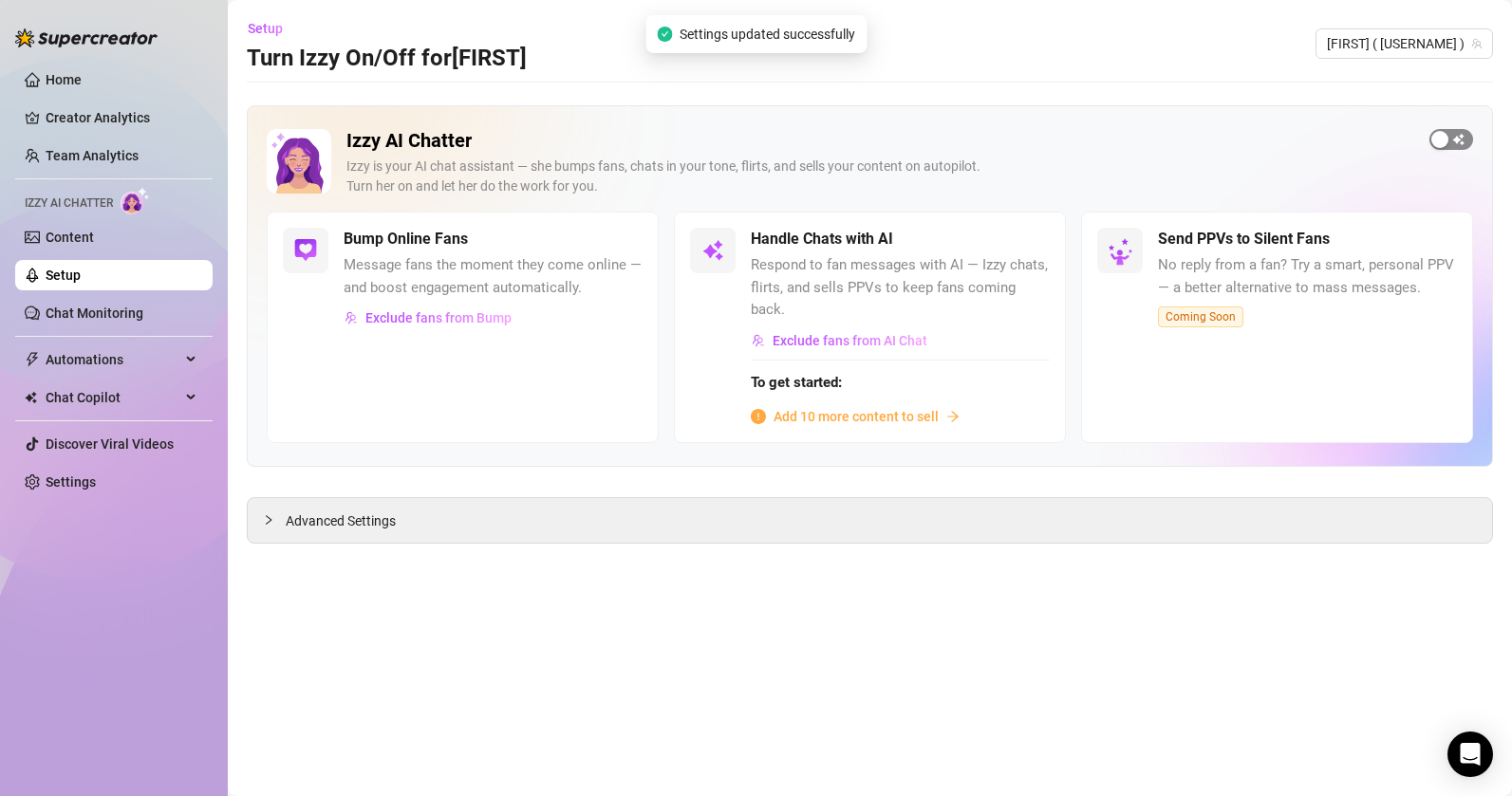 click at bounding box center (1440, 139) 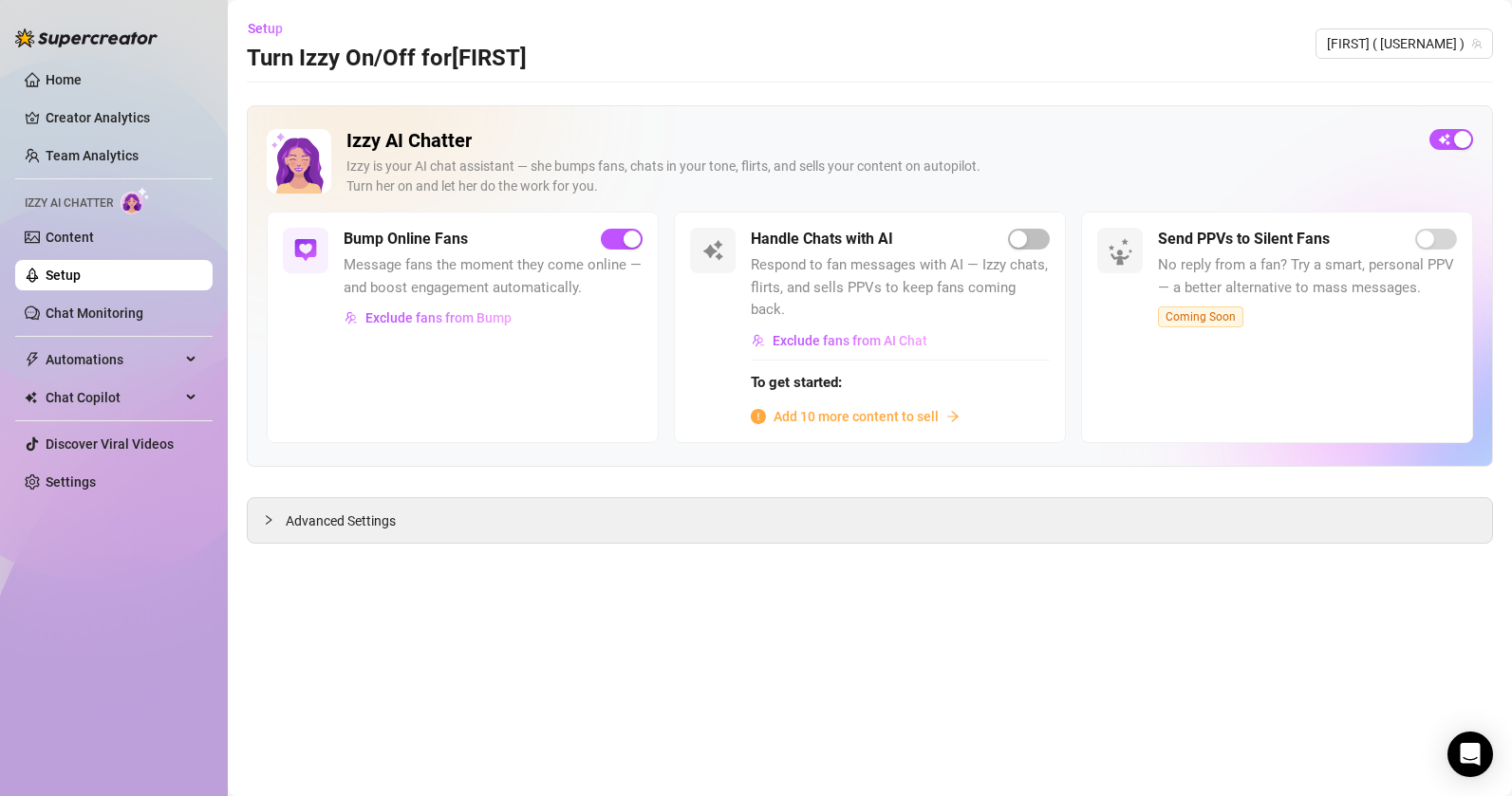 click on "Setup" at bounding box center (63, 275) 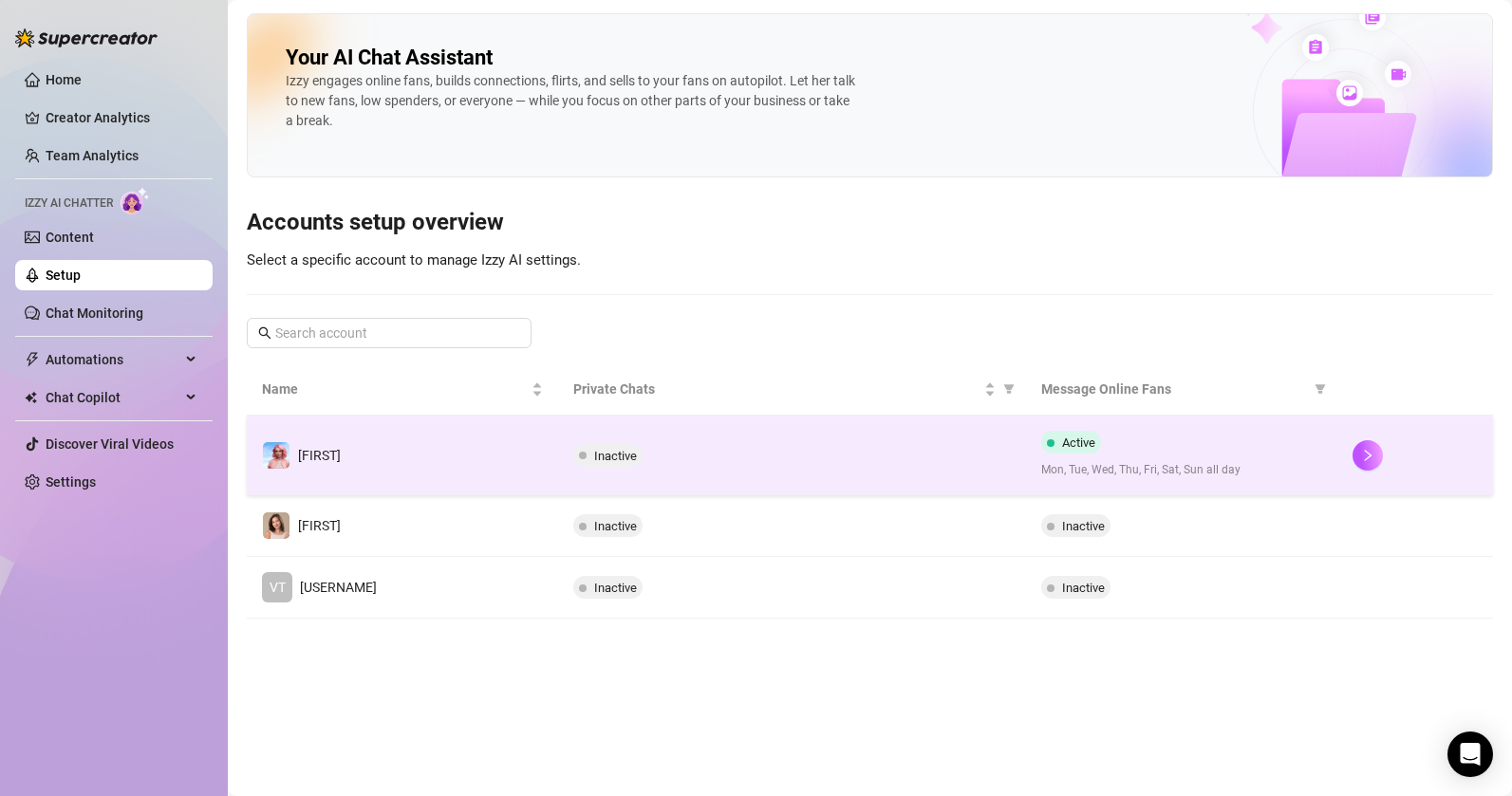 click on "Inactive" at bounding box center (792, 455) 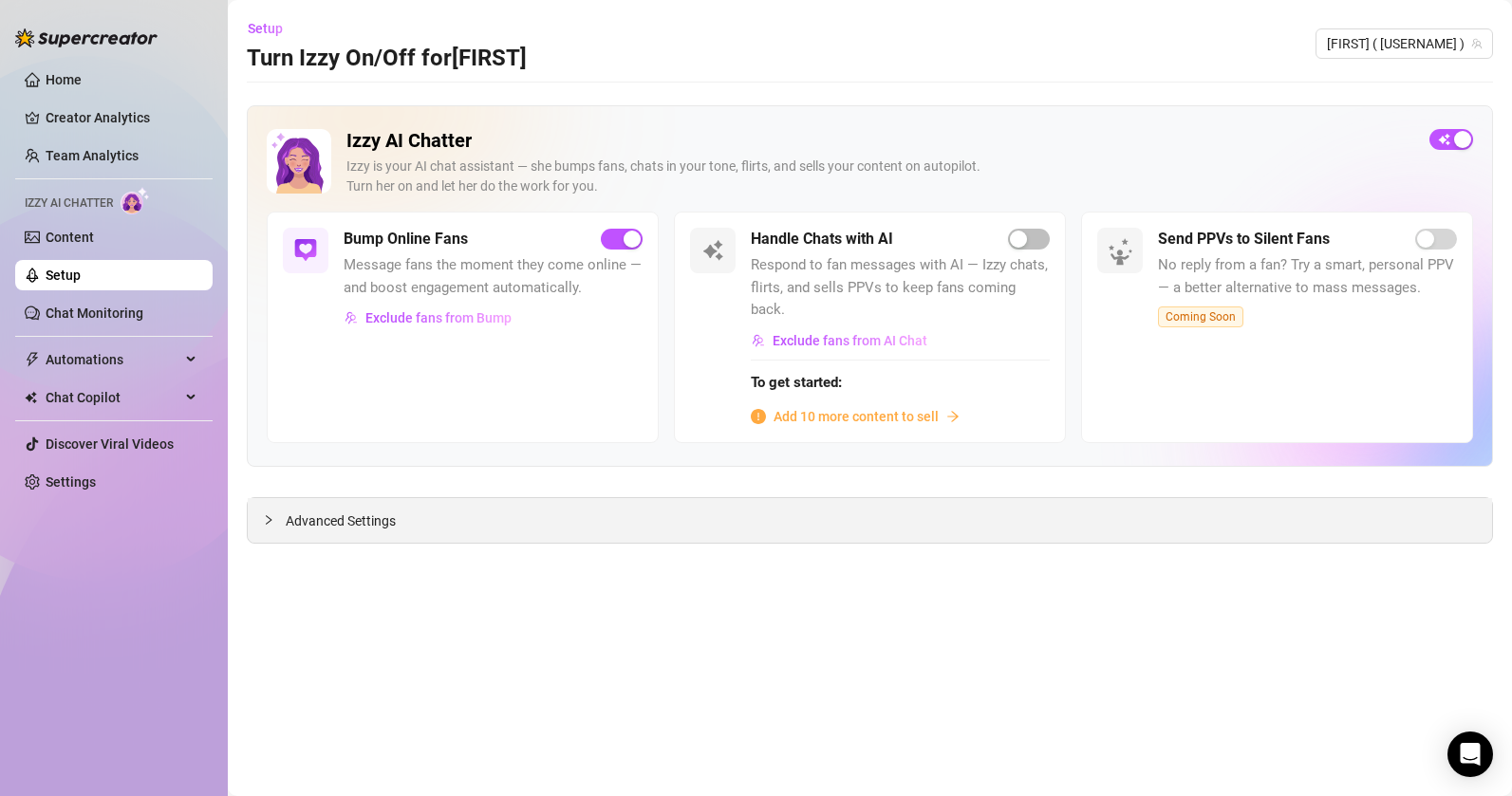 click on "Advanced Settings" at bounding box center [341, 521] 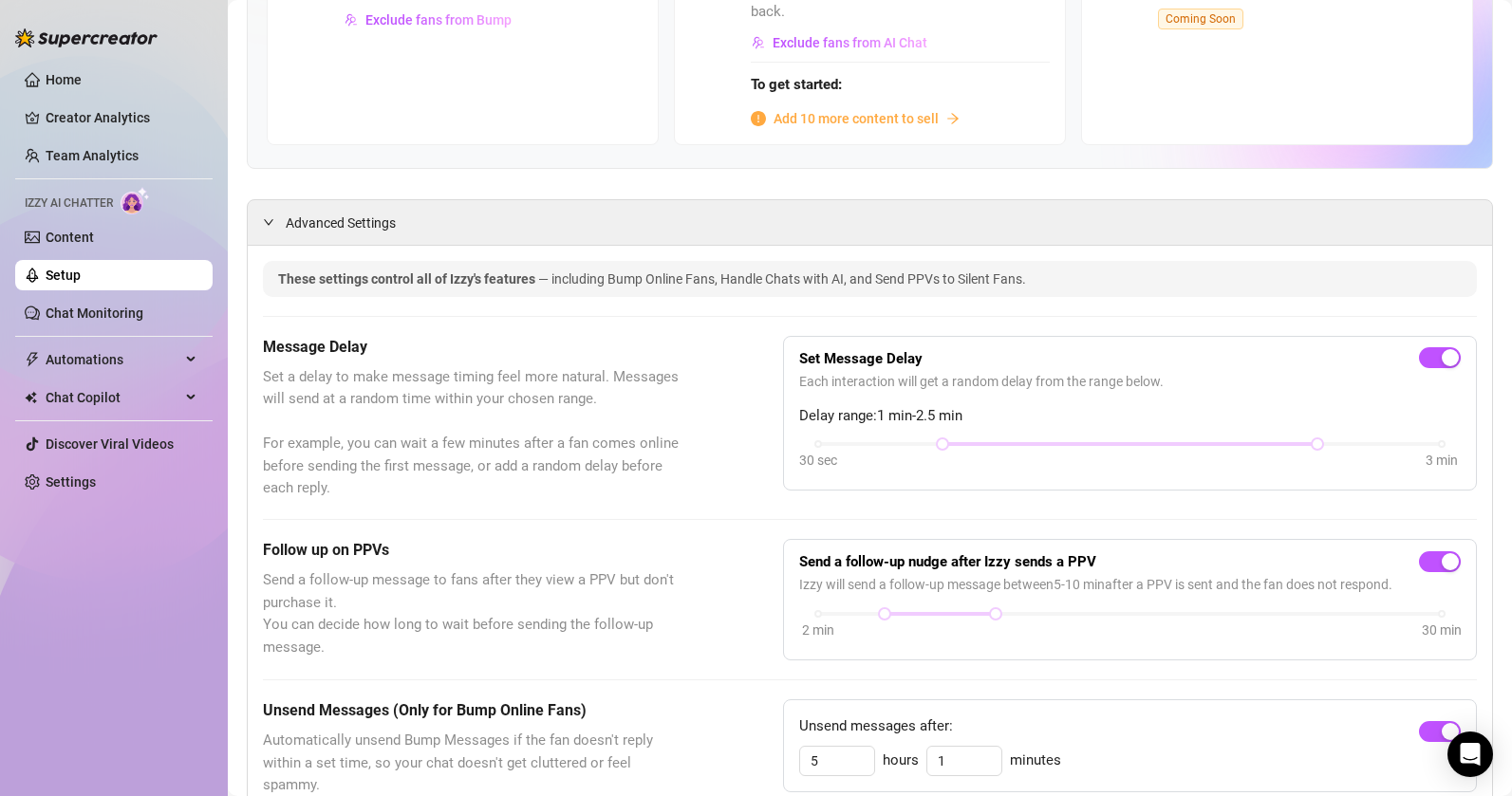 scroll, scrollTop: 0, scrollLeft: 0, axis: both 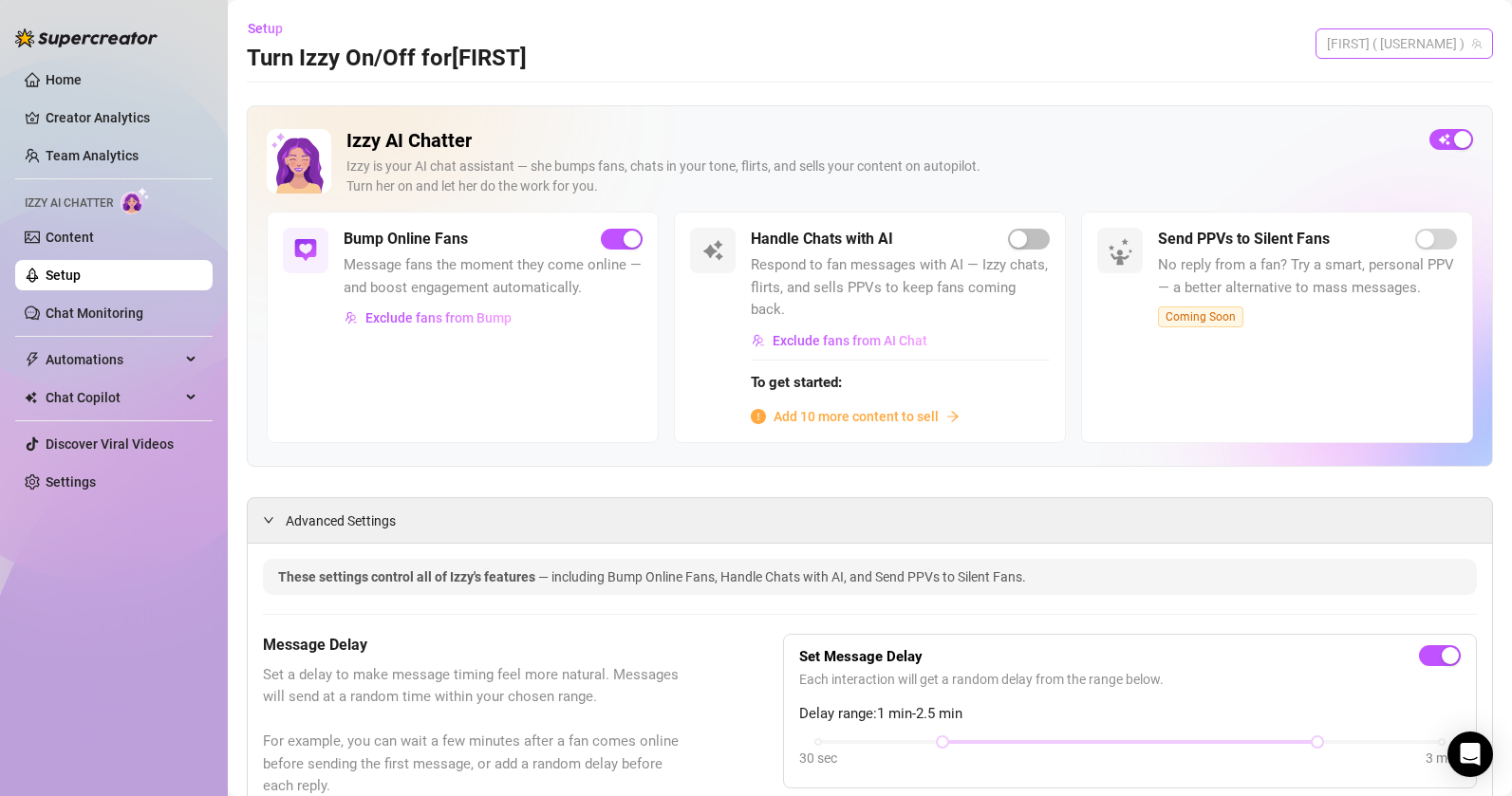 click on "[FIRST] ( [USERNAME] )" at bounding box center [1404, 44] 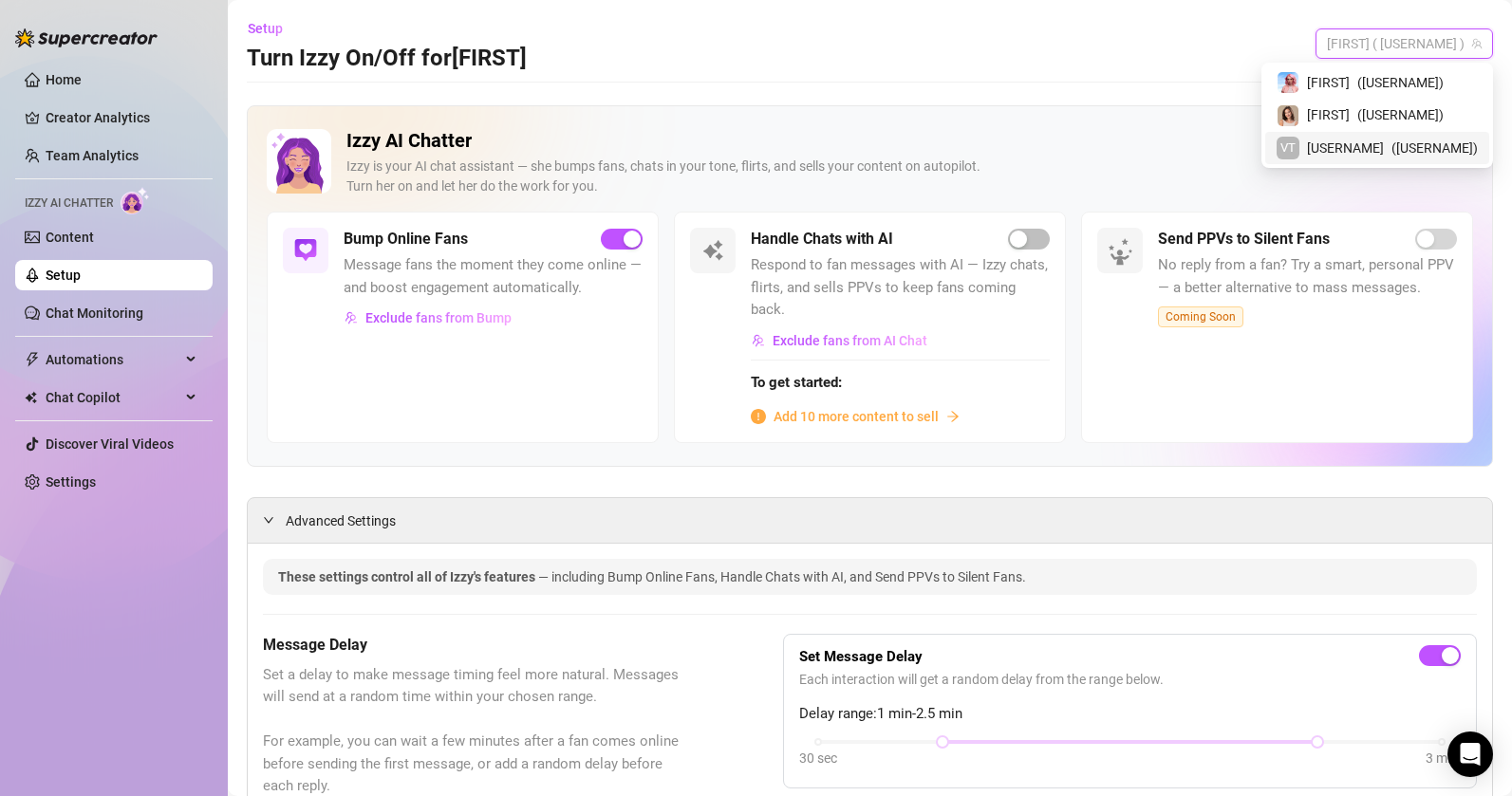 click on "( [USERNAME] )" at bounding box center [1434, 148] 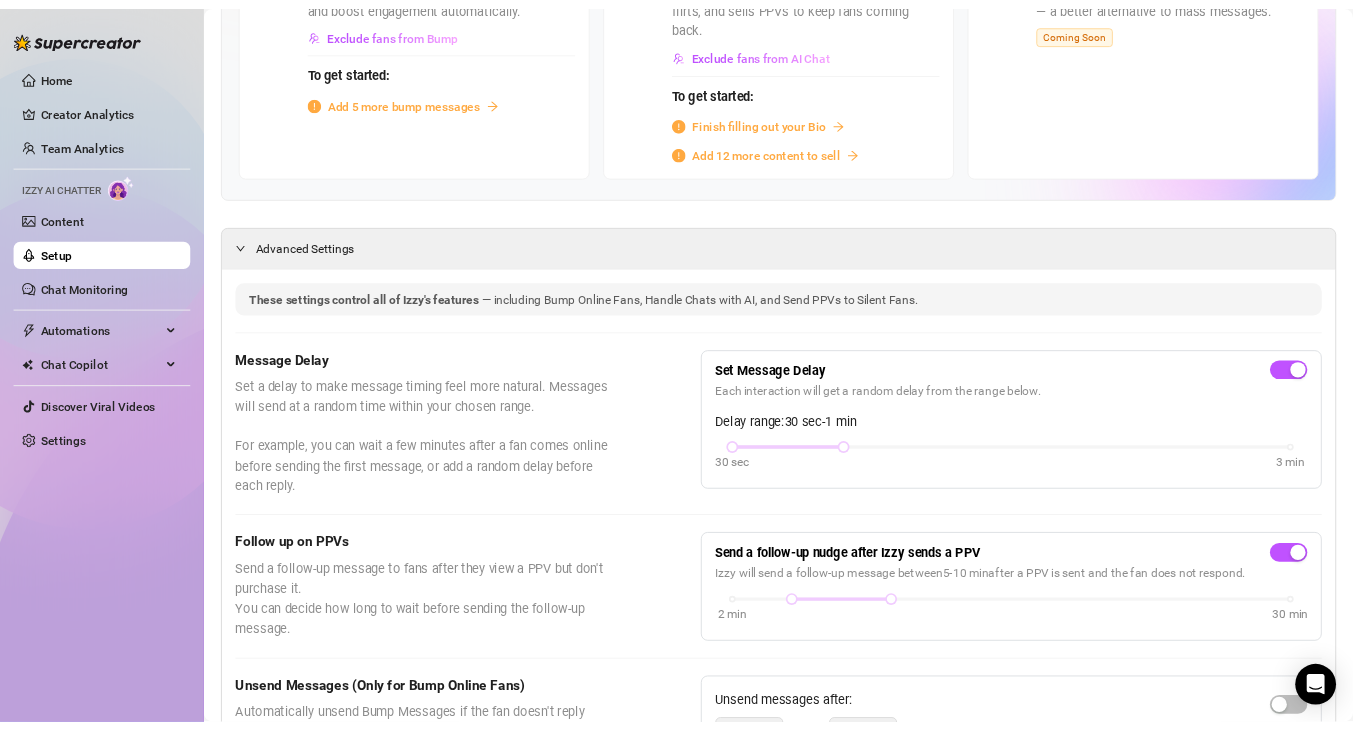 scroll, scrollTop: 0, scrollLeft: 0, axis: both 